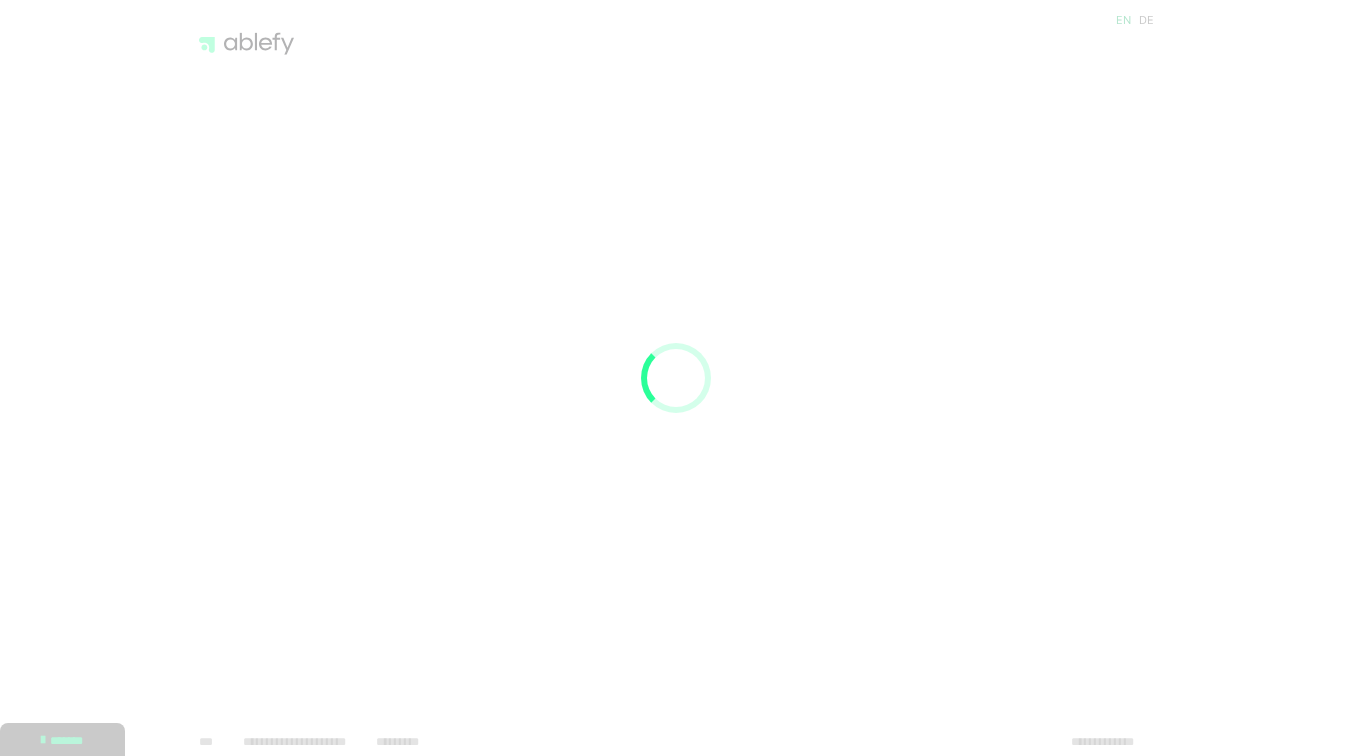 scroll, scrollTop: 0, scrollLeft: 0, axis: both 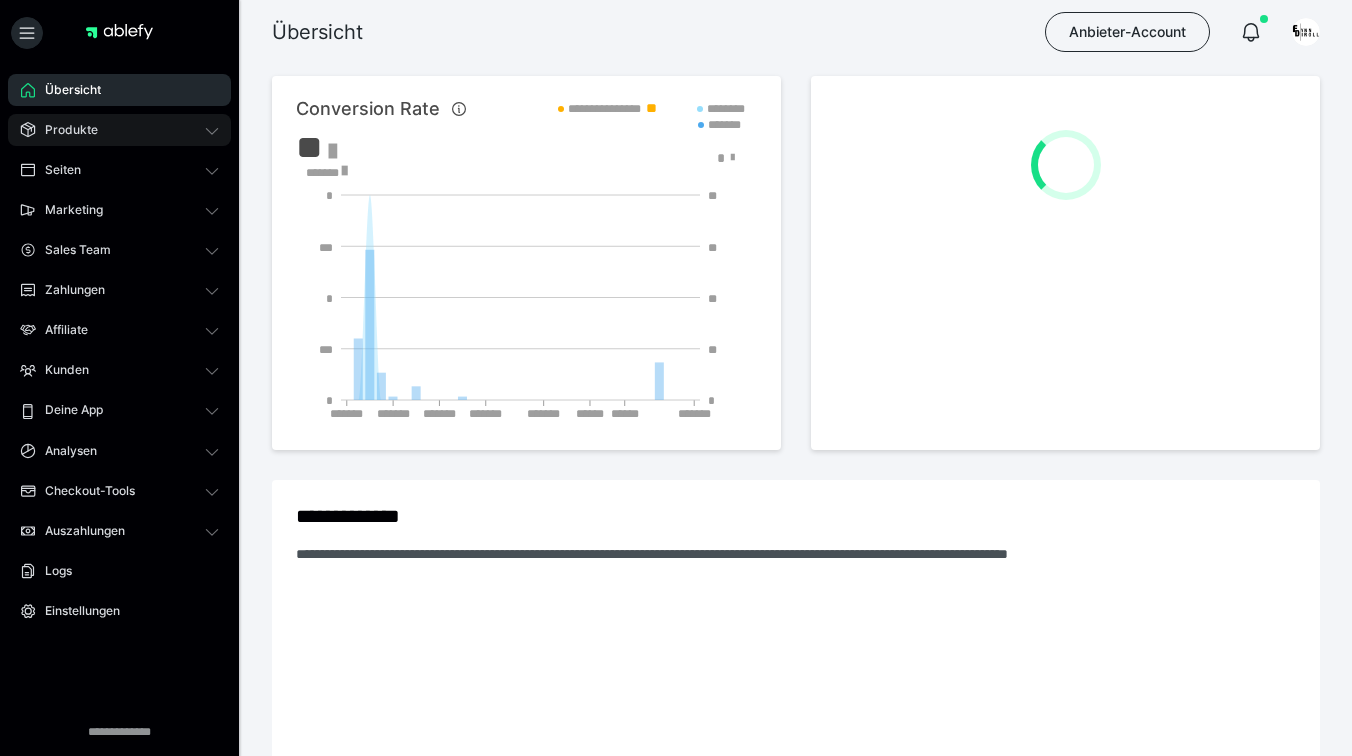 click on "Produkte" at bounding box center [119, 130] 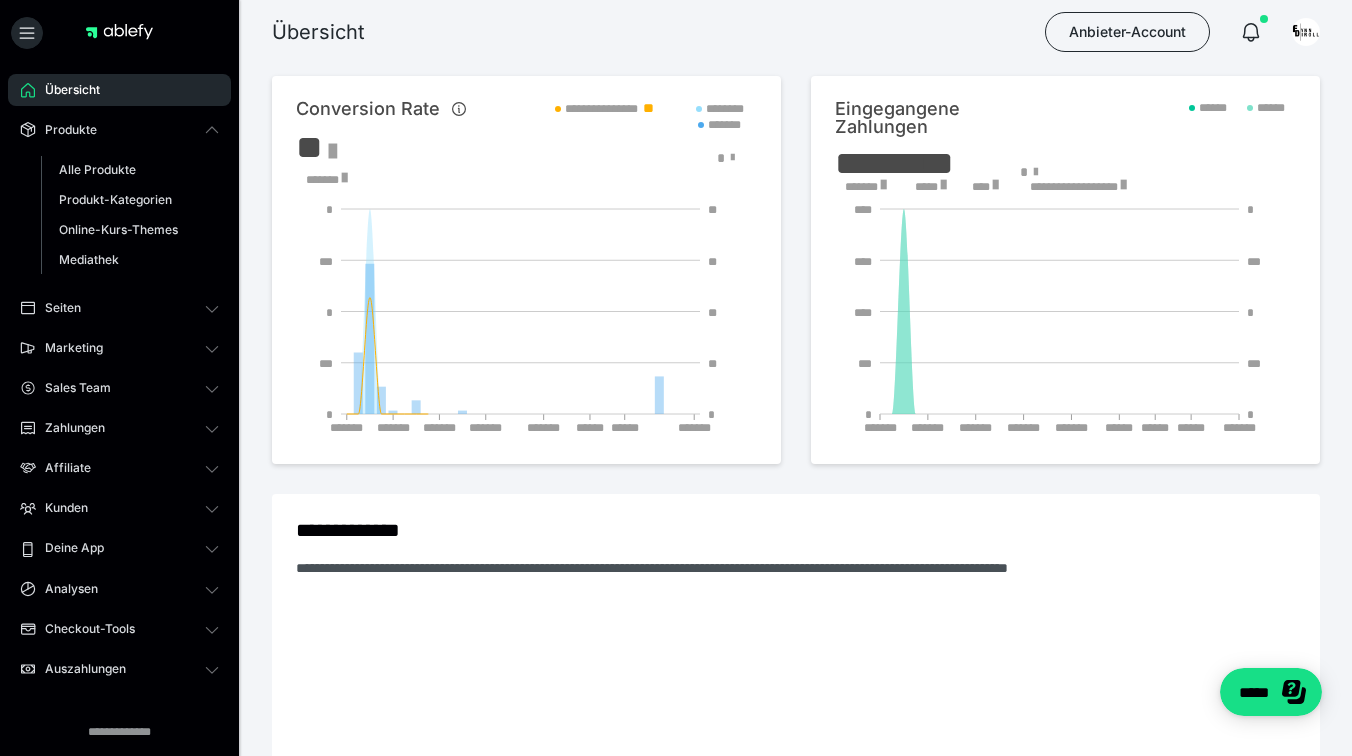 scroll, scrollTop: 0, scrollLeft: 0, axis: both 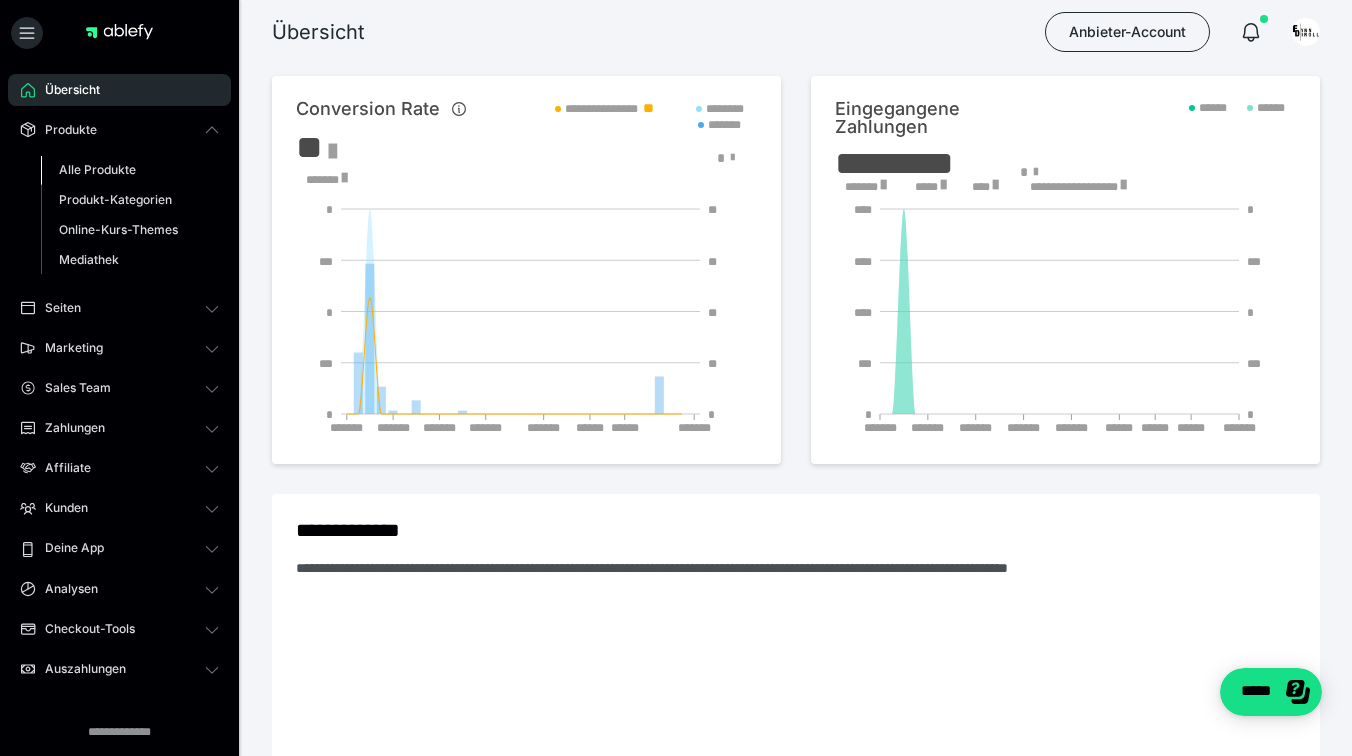 click on "Alle Produkte" at bounding box center [130, 170] 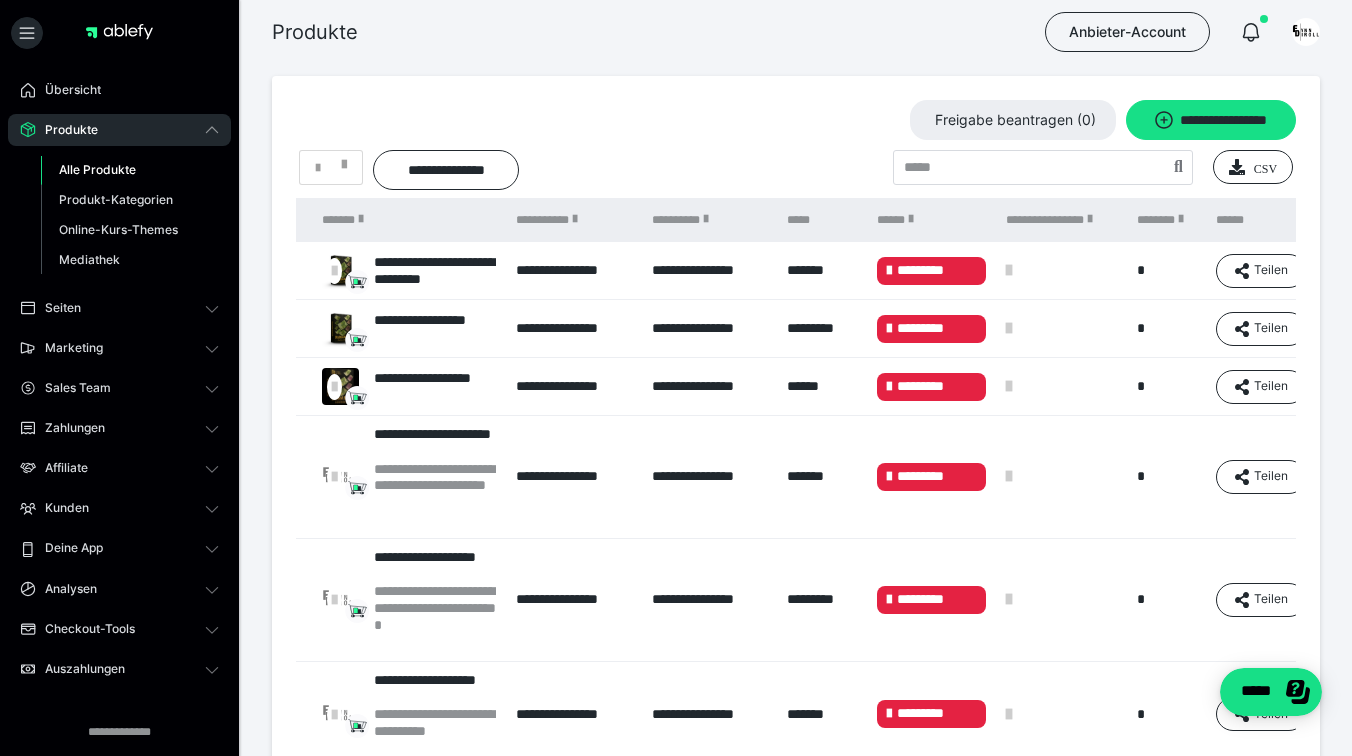 scroll, scrollTop: 0, scrollLeft: 241, axis: horizontal 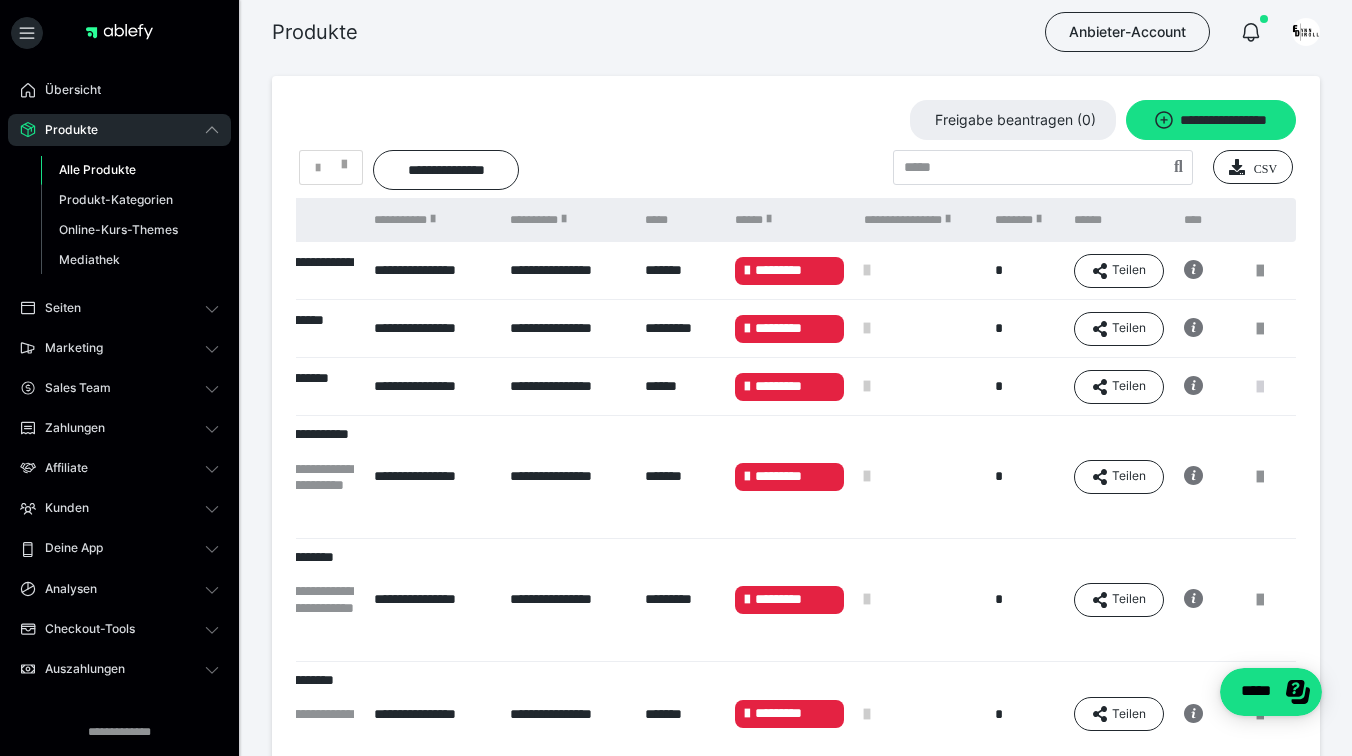 click at bounding box center [1260, 387] 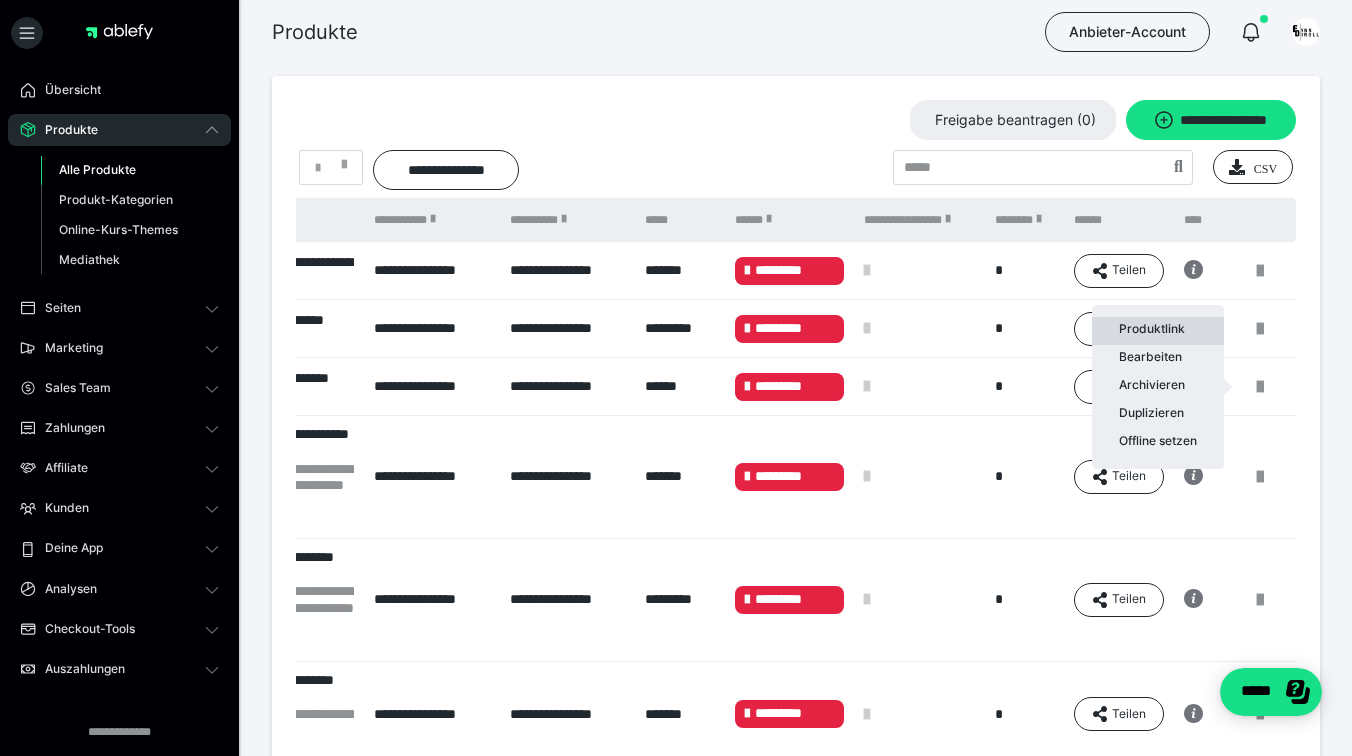 click on "Produktlink" at bounding box center (1158, 331) 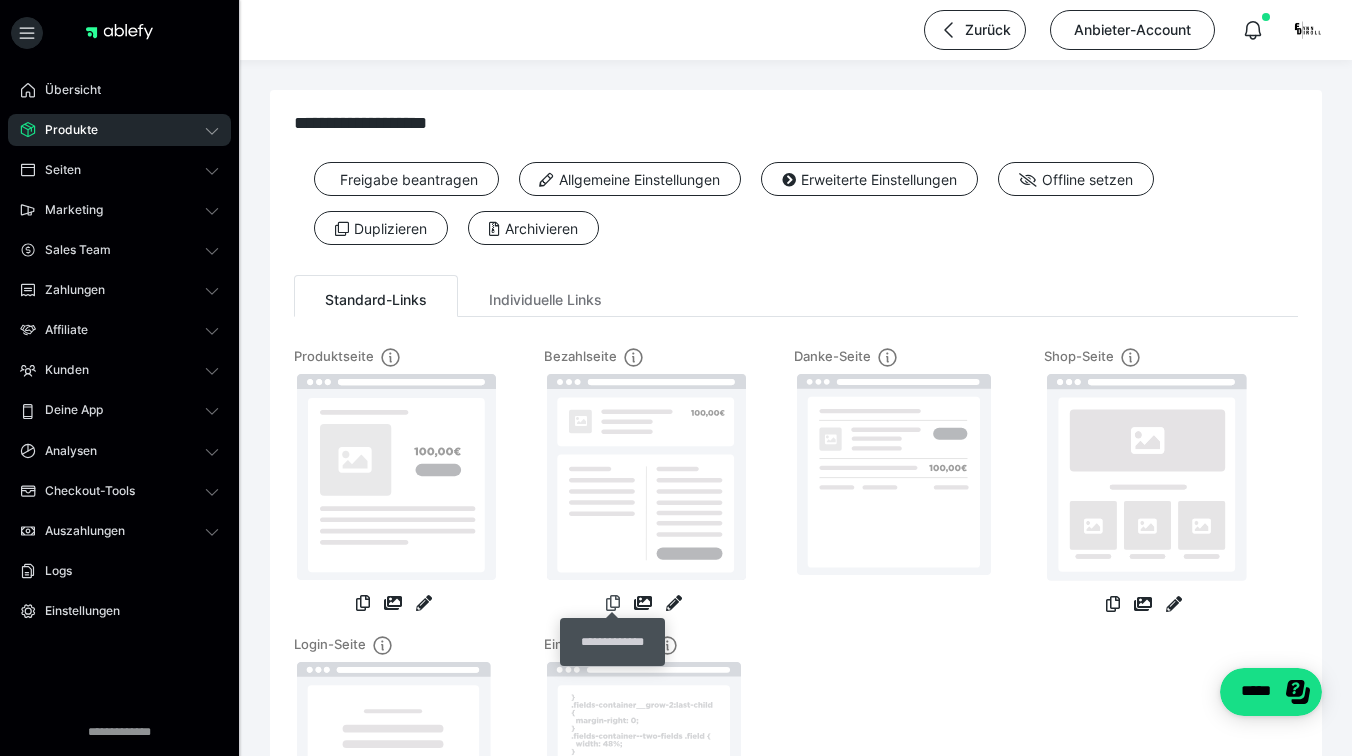 click at bounding box center [613, 603] 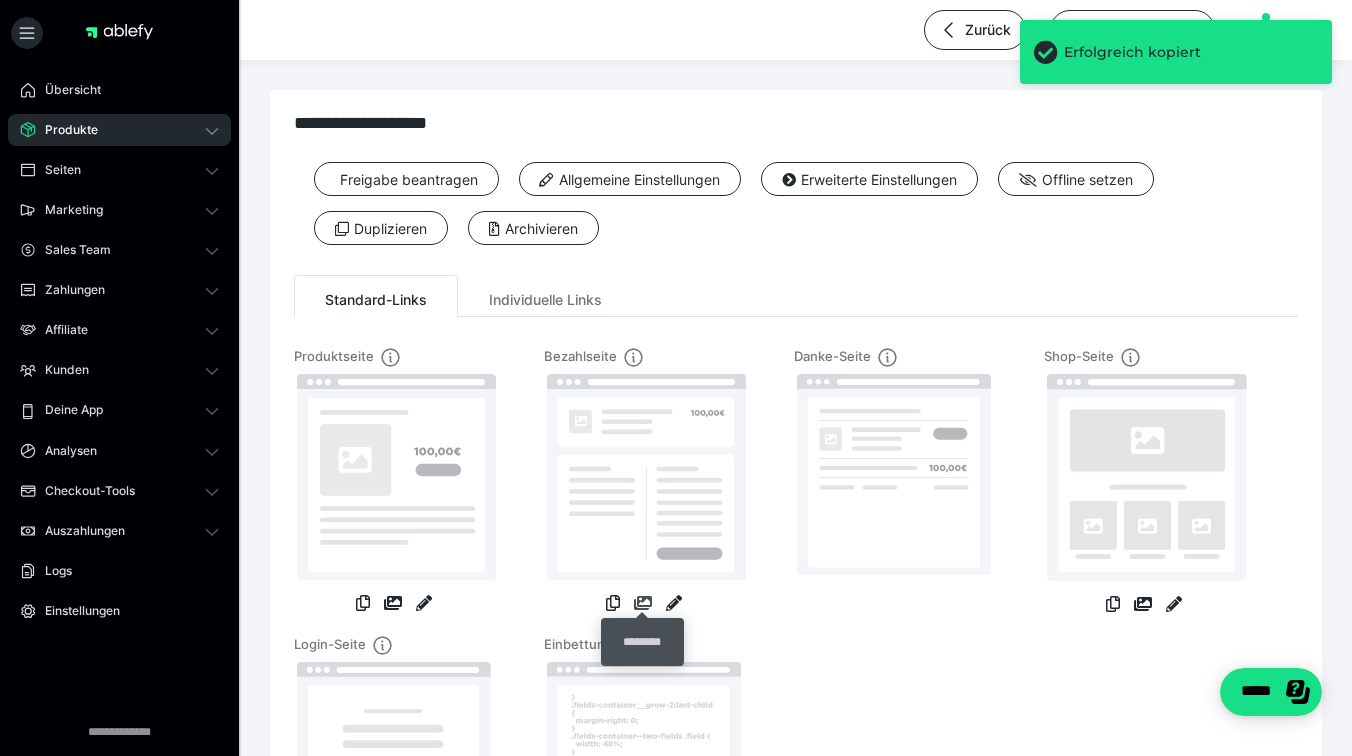 click at bounding box center (643, 603) 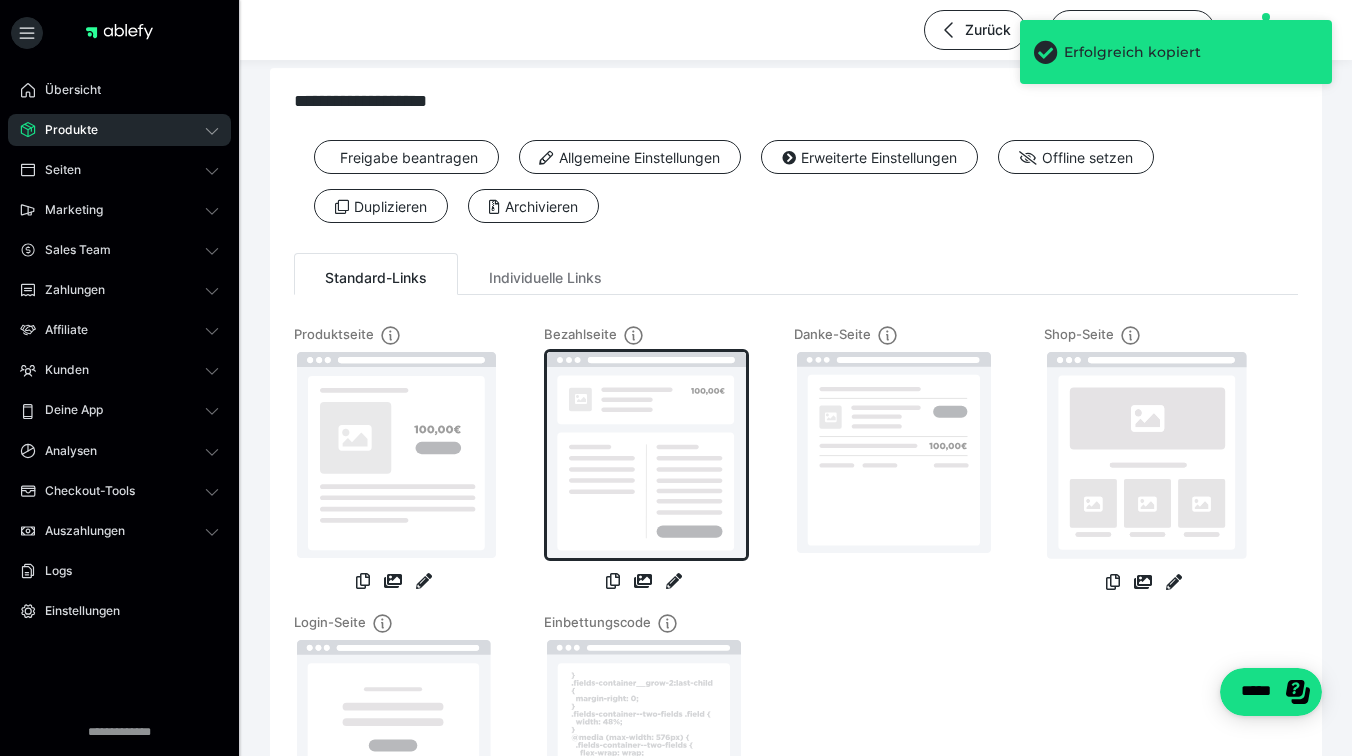 scroll, scrollTop: 25, scrollLeft: 0, axis: vertical 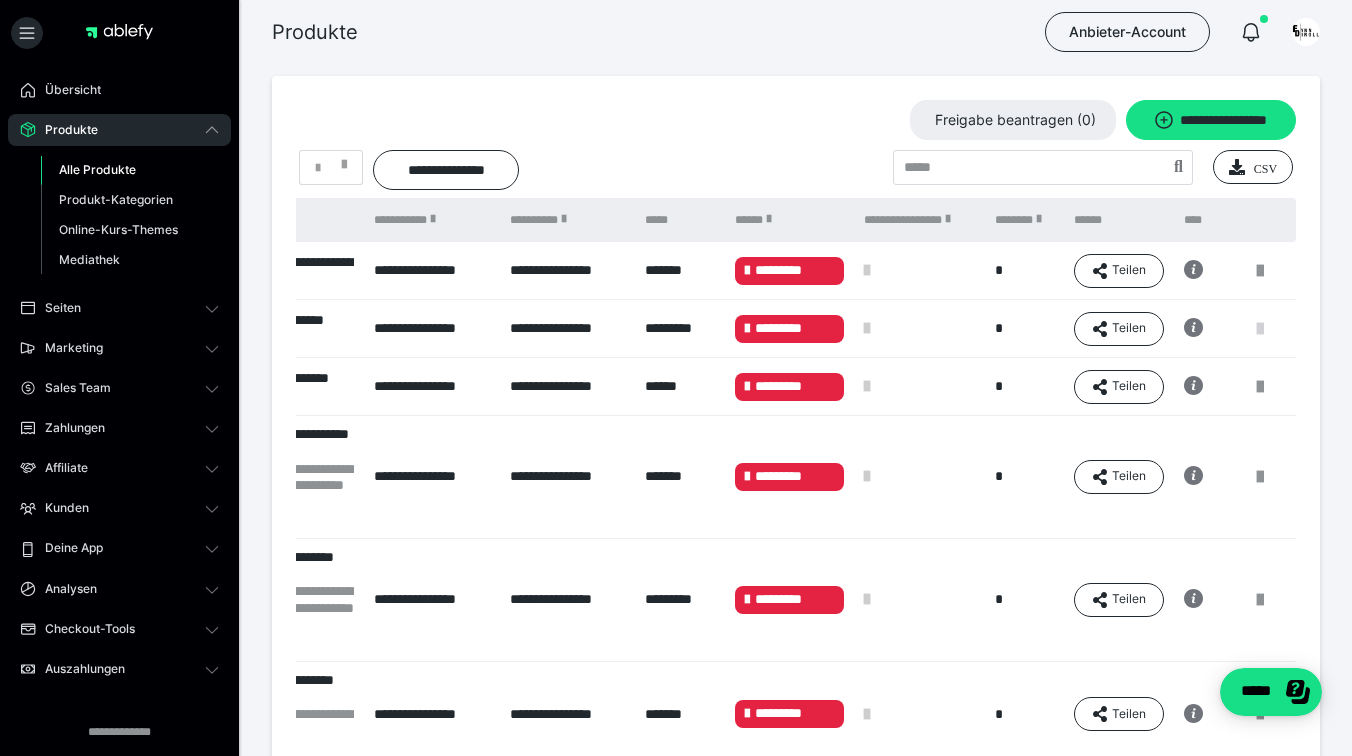 click at bounding box center [1260, 329] 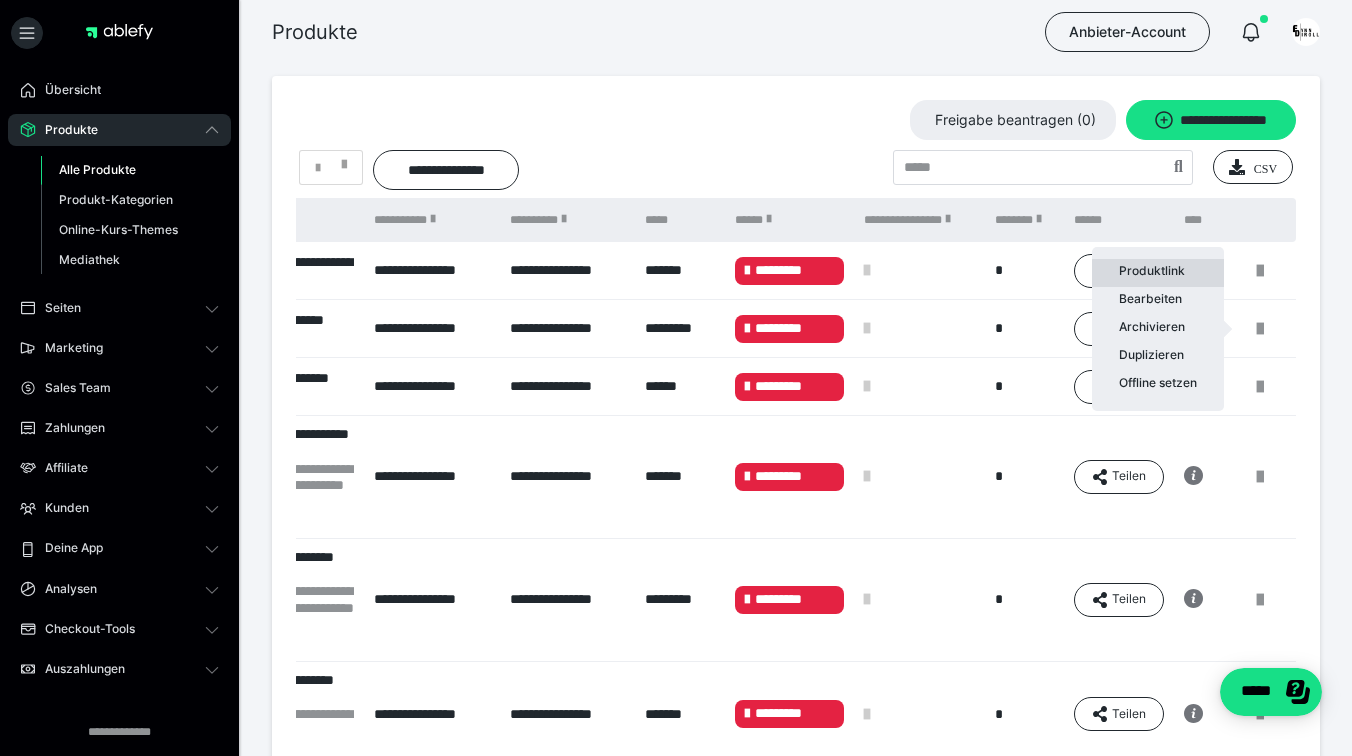 click on "Produktlink" at bounding box center (1158, 273) 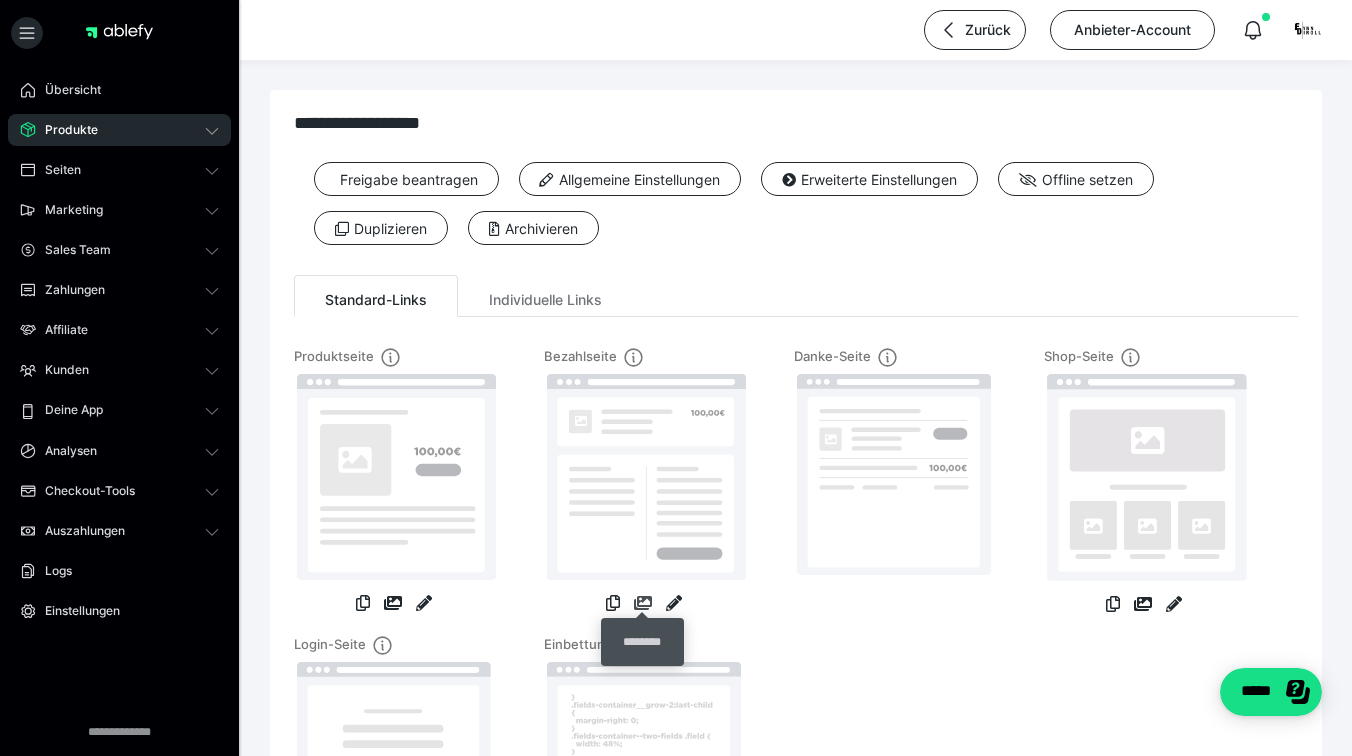 click at bounding box center (643, 603) 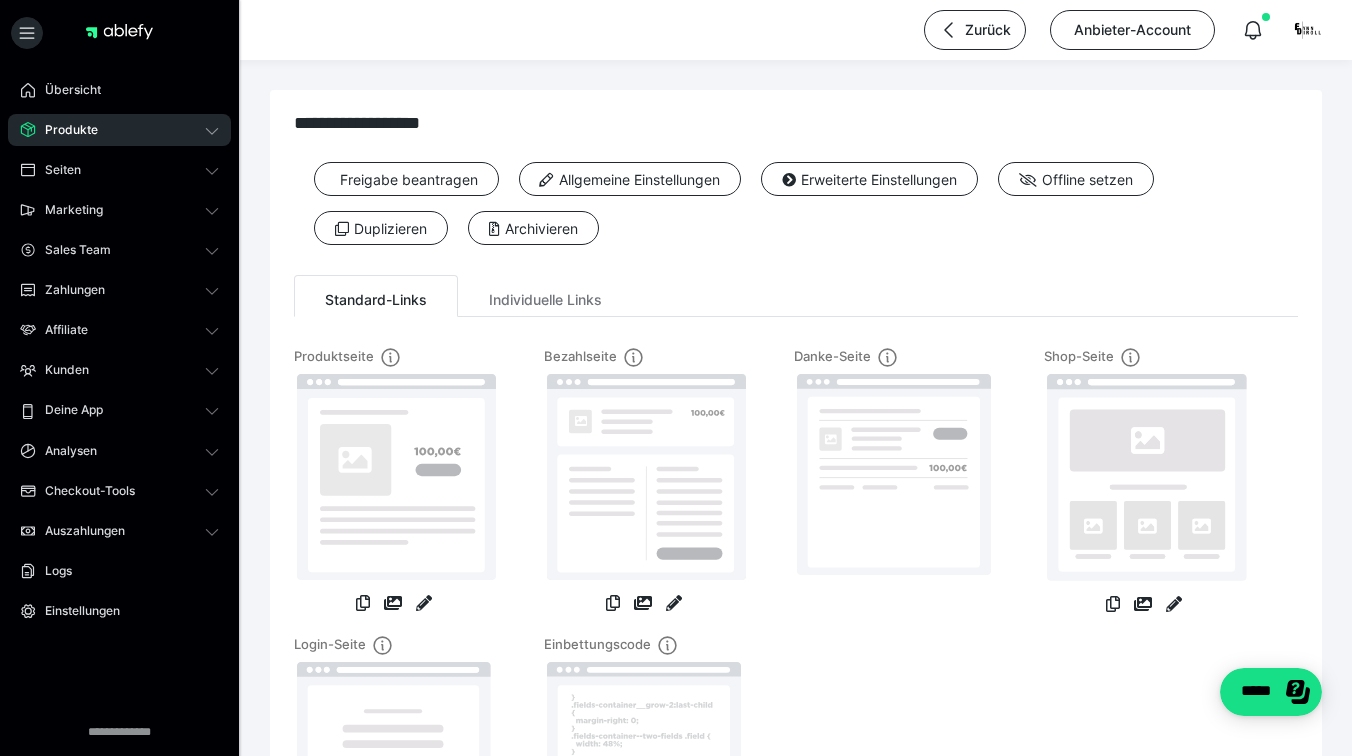 click on "Produkte" at bounding box center [119, 130] 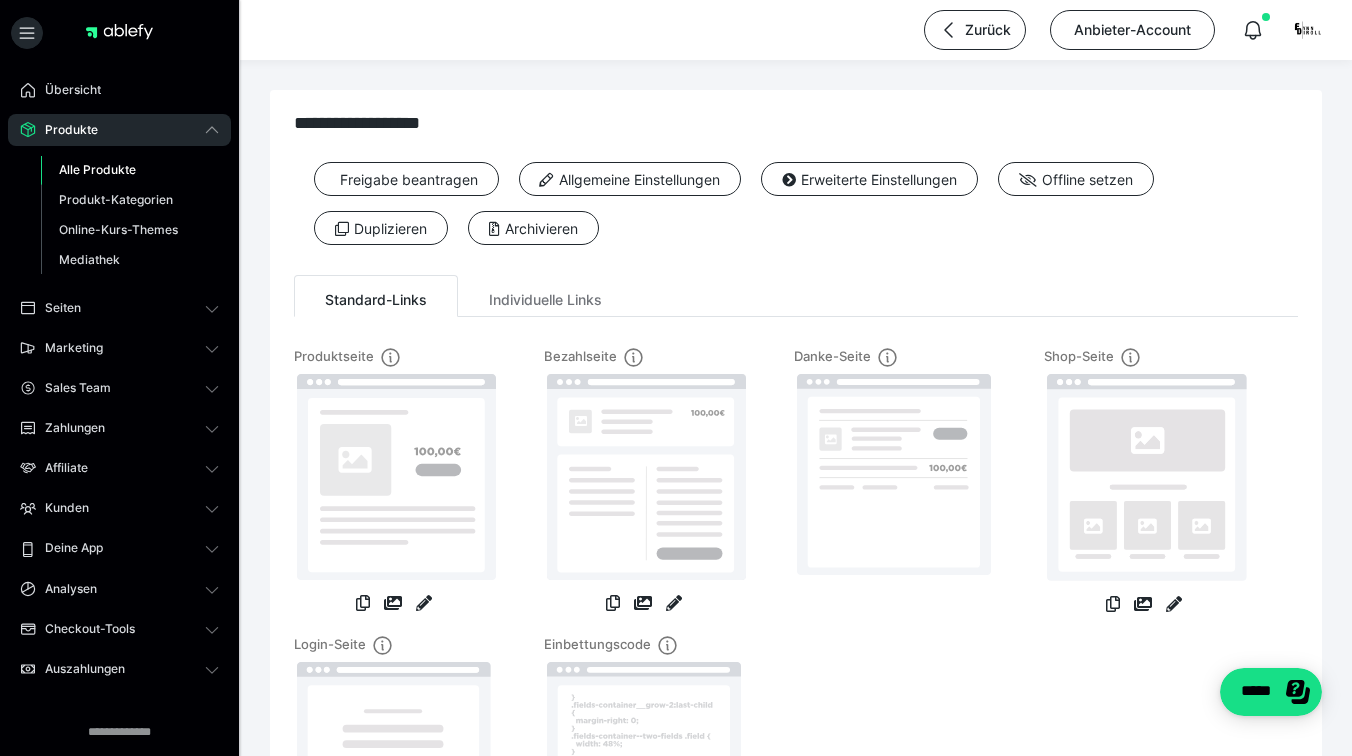 click on "Alle Produkte" at bounding box center (130, 170) 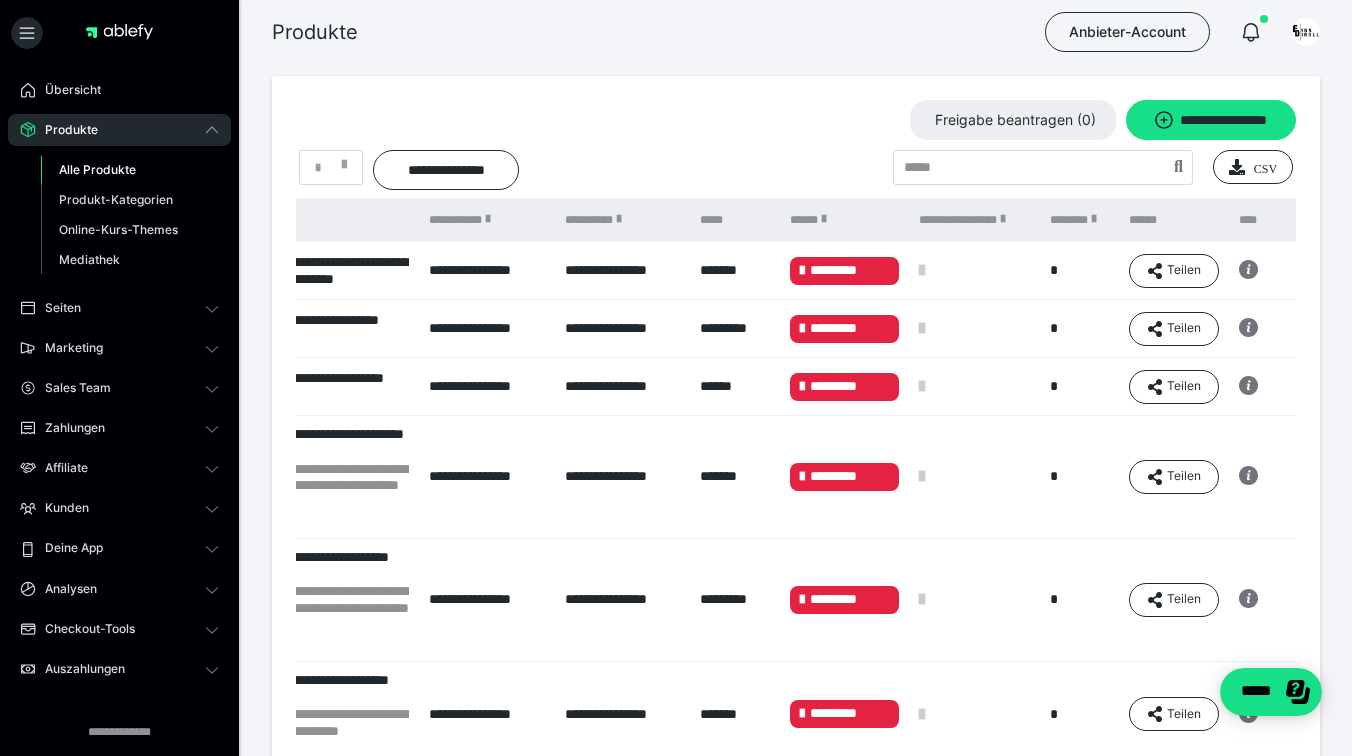 scroll, scrollTop: 0, scrollLeft: 241, axis: horizontal 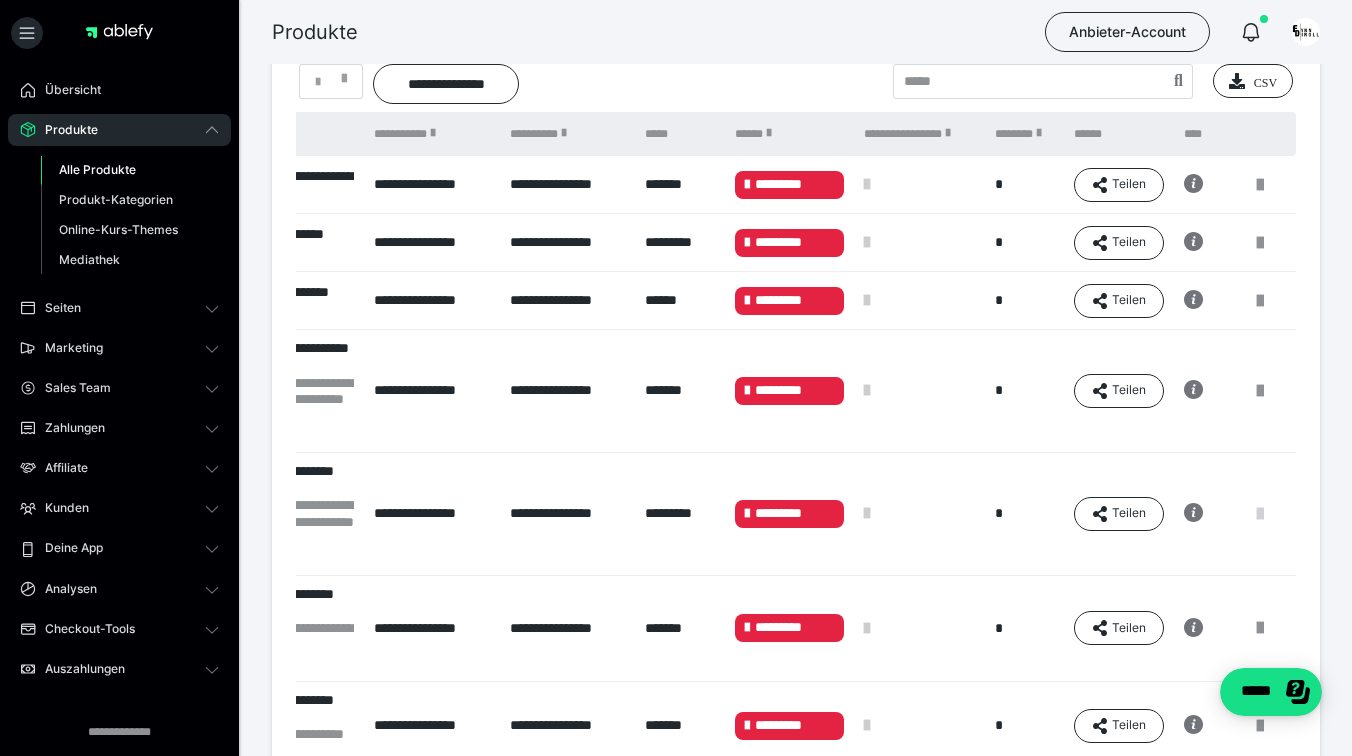 click at bounding box center [1260, 514] 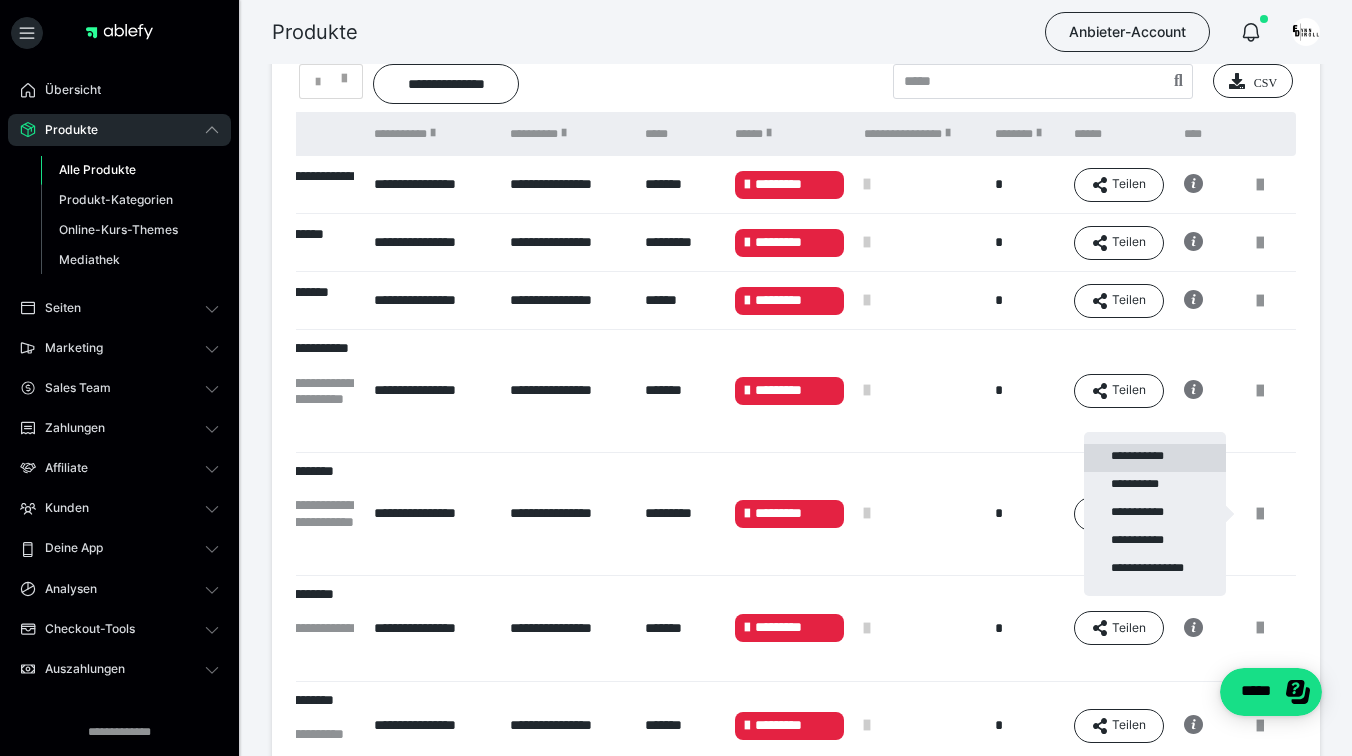 click on "**********" at bounding box center (1155, 458) 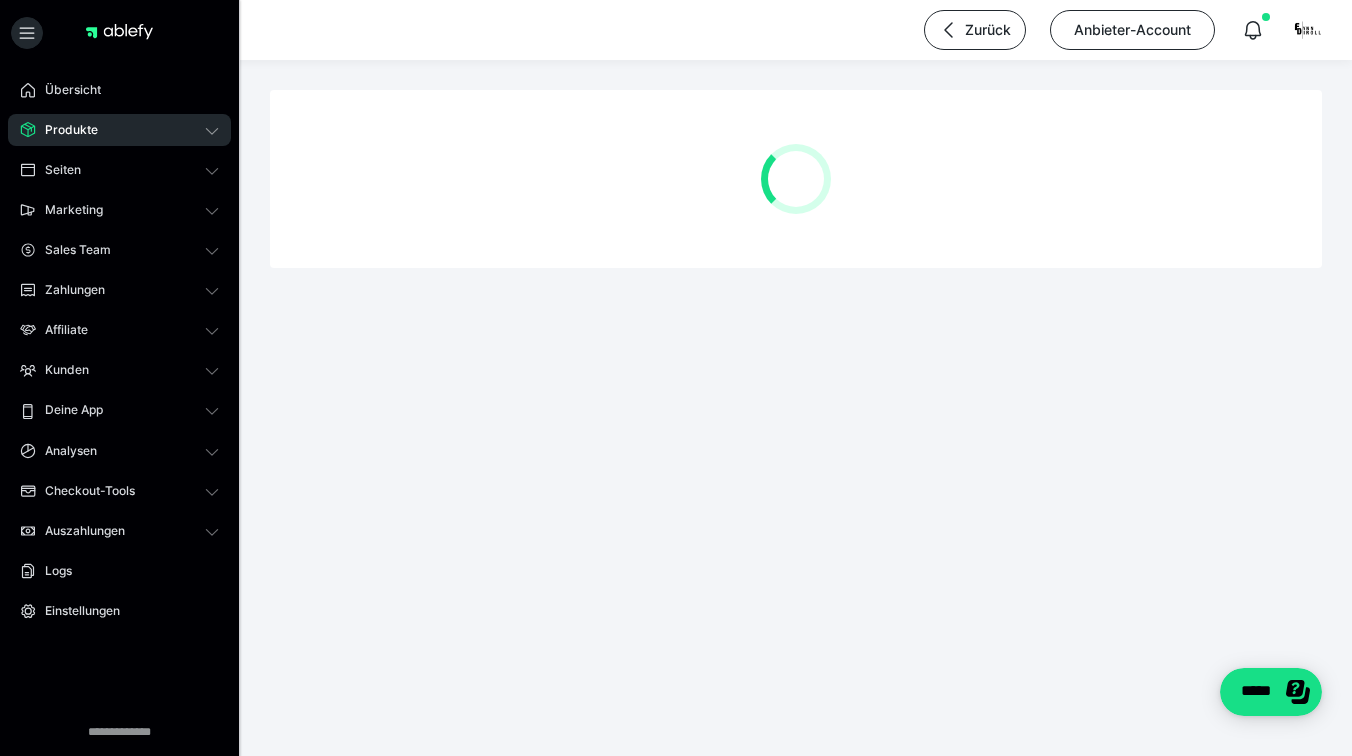 scroll, scrollTop: 0, scrollLeft: 0, axis: both 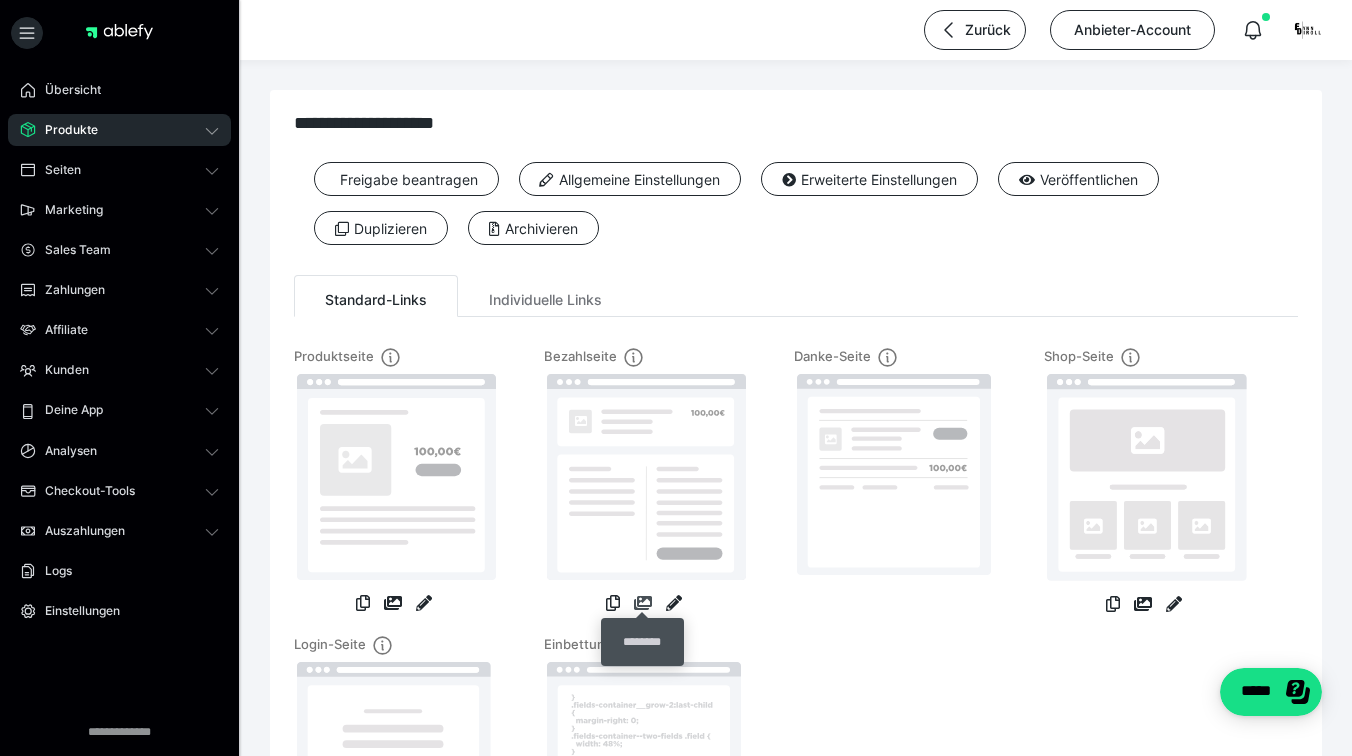 click at bounding box center (643, 603) 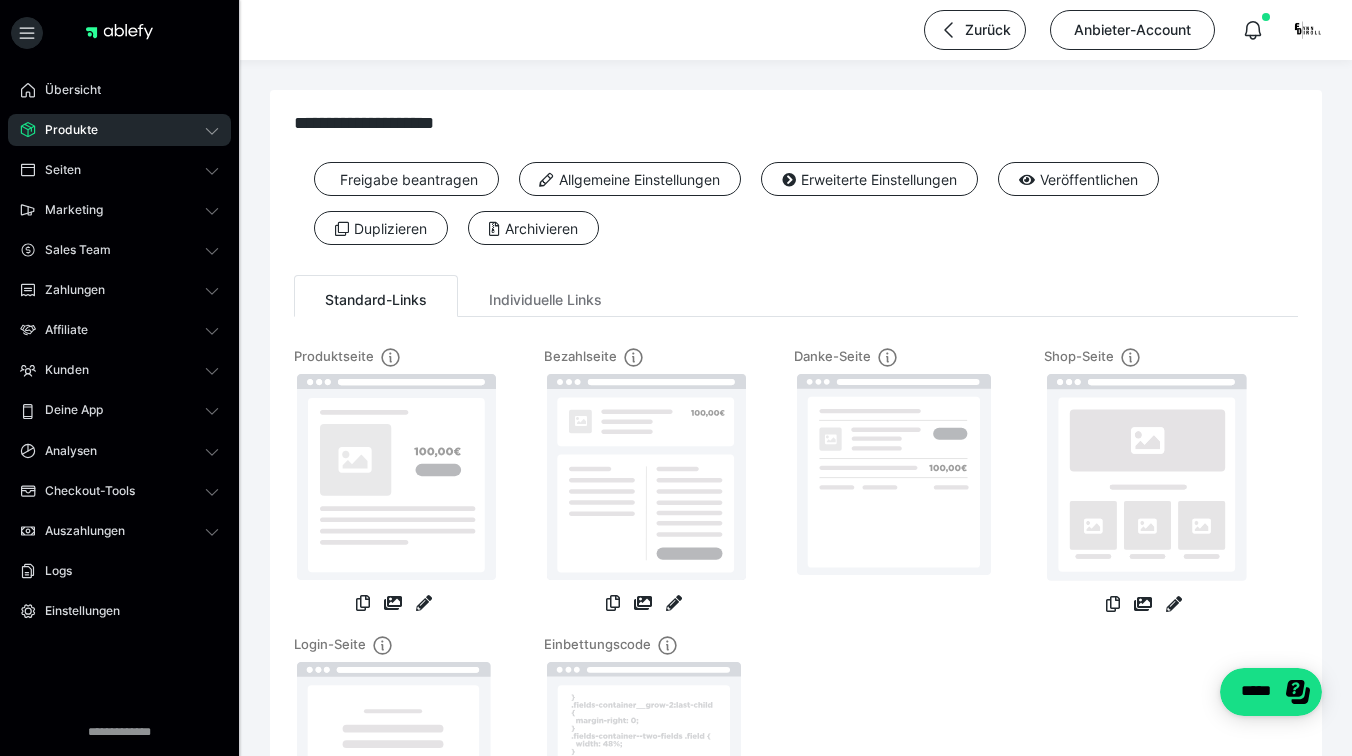 scroll, scrollTop: 86, scrollLeft: 0, axis: vertical 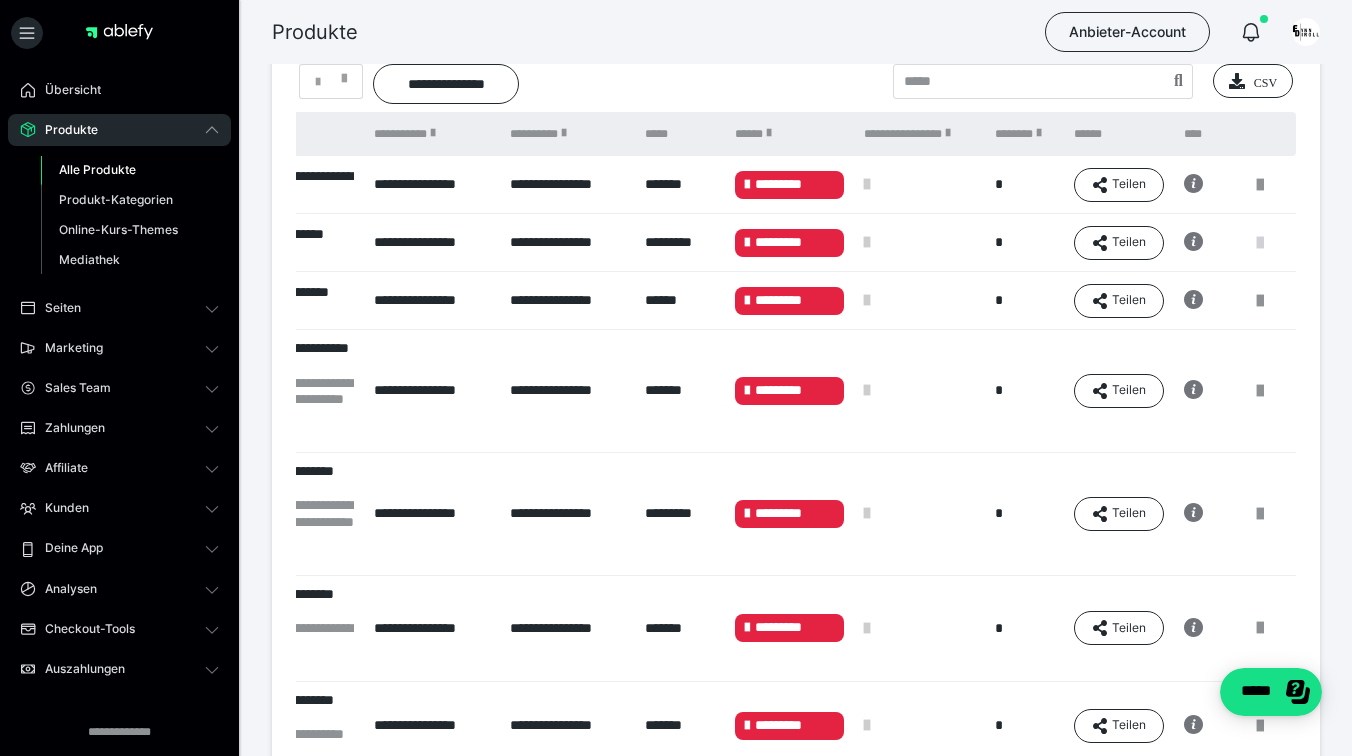 click at bounding box center [1260, 243] 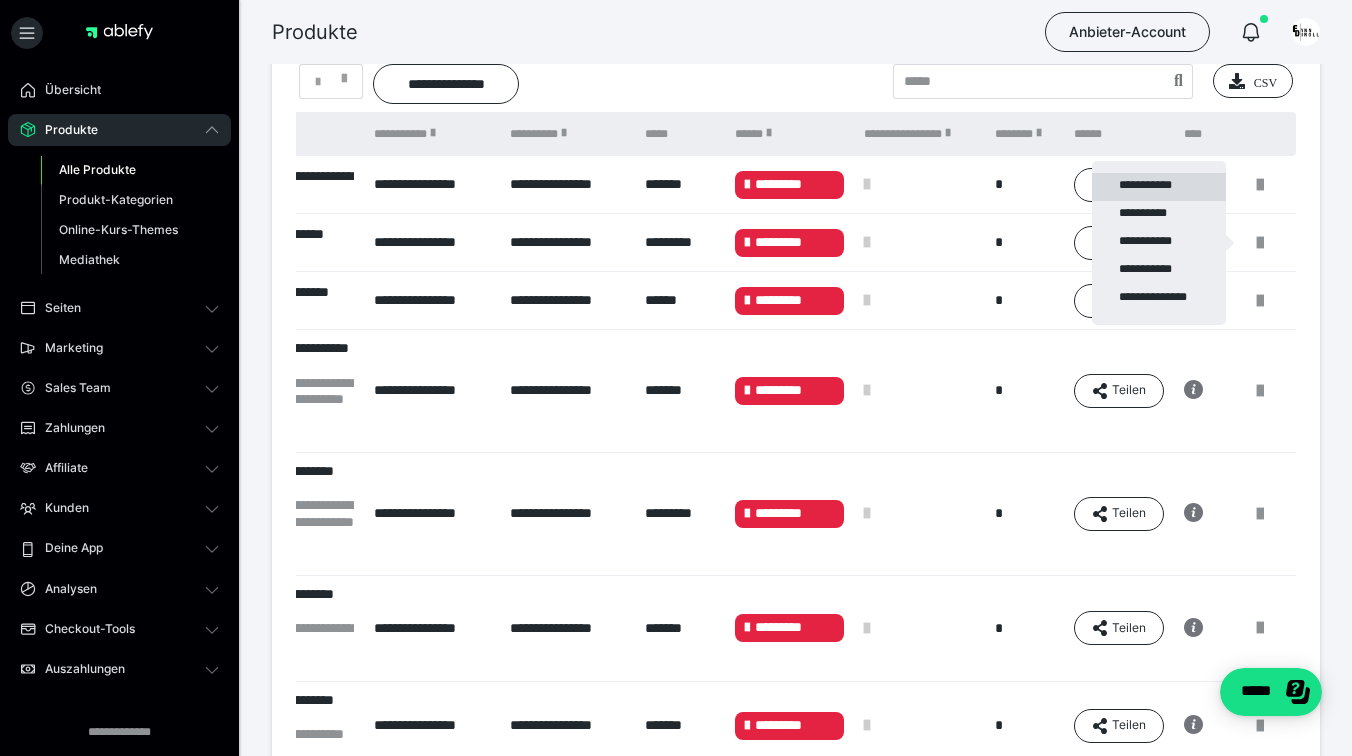 click on "**********" at bounding box center (1159, 187) 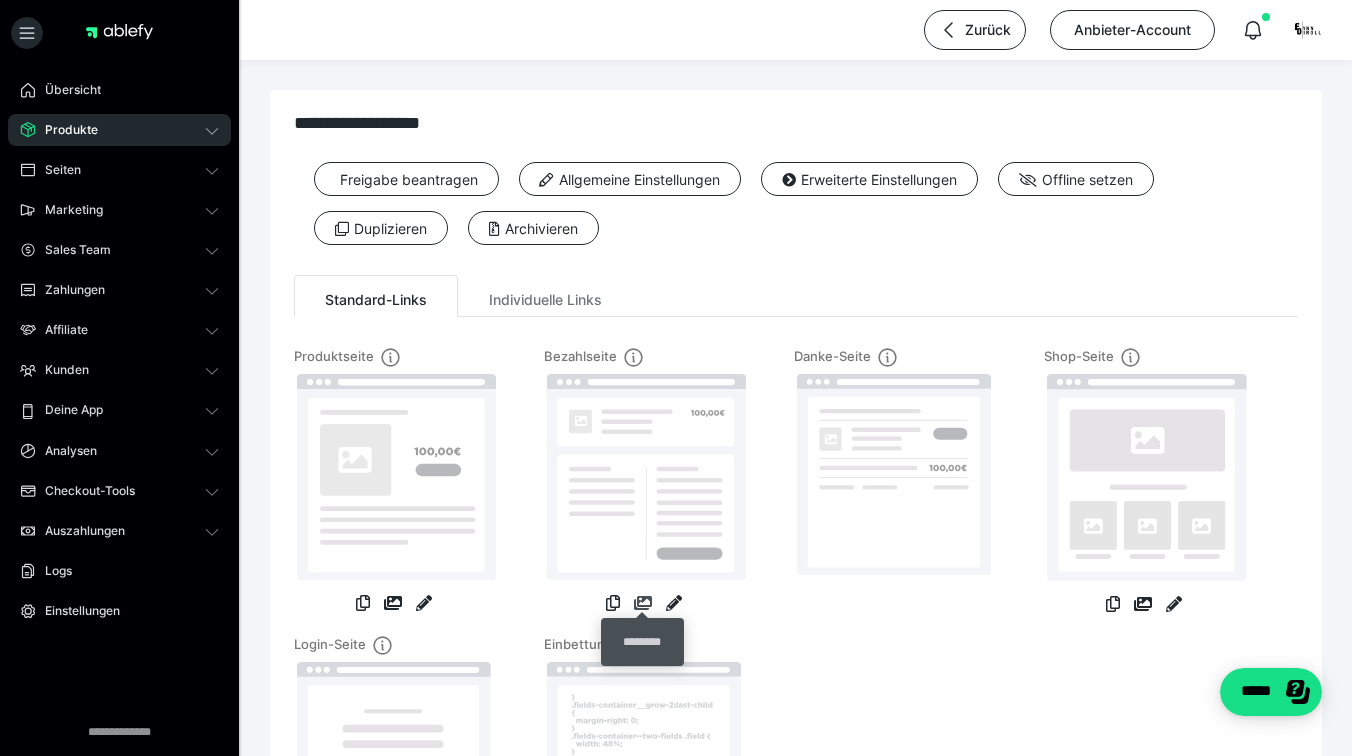click at bounding box center (643, 603) 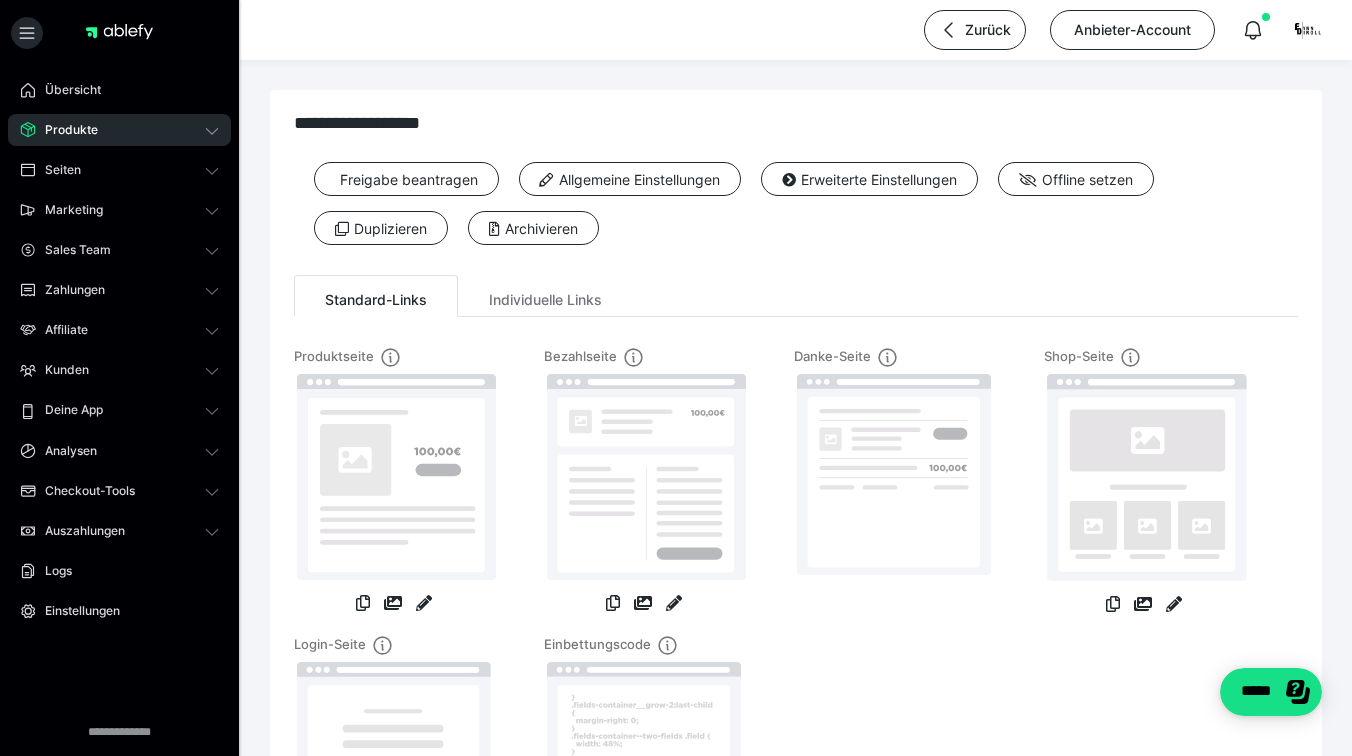 click on "Produkte" at bounding box center [119, 130] 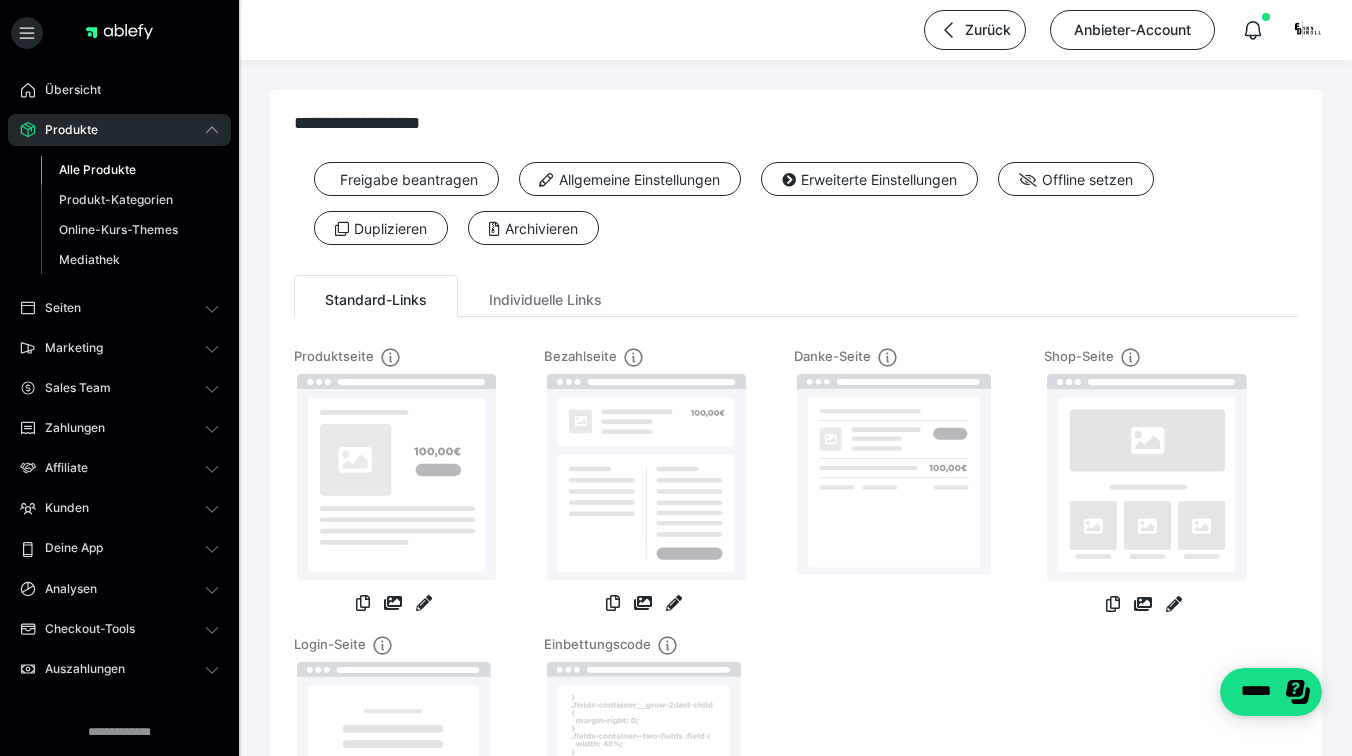 click on "Alle Produkte" at bounding box center [130, 170] 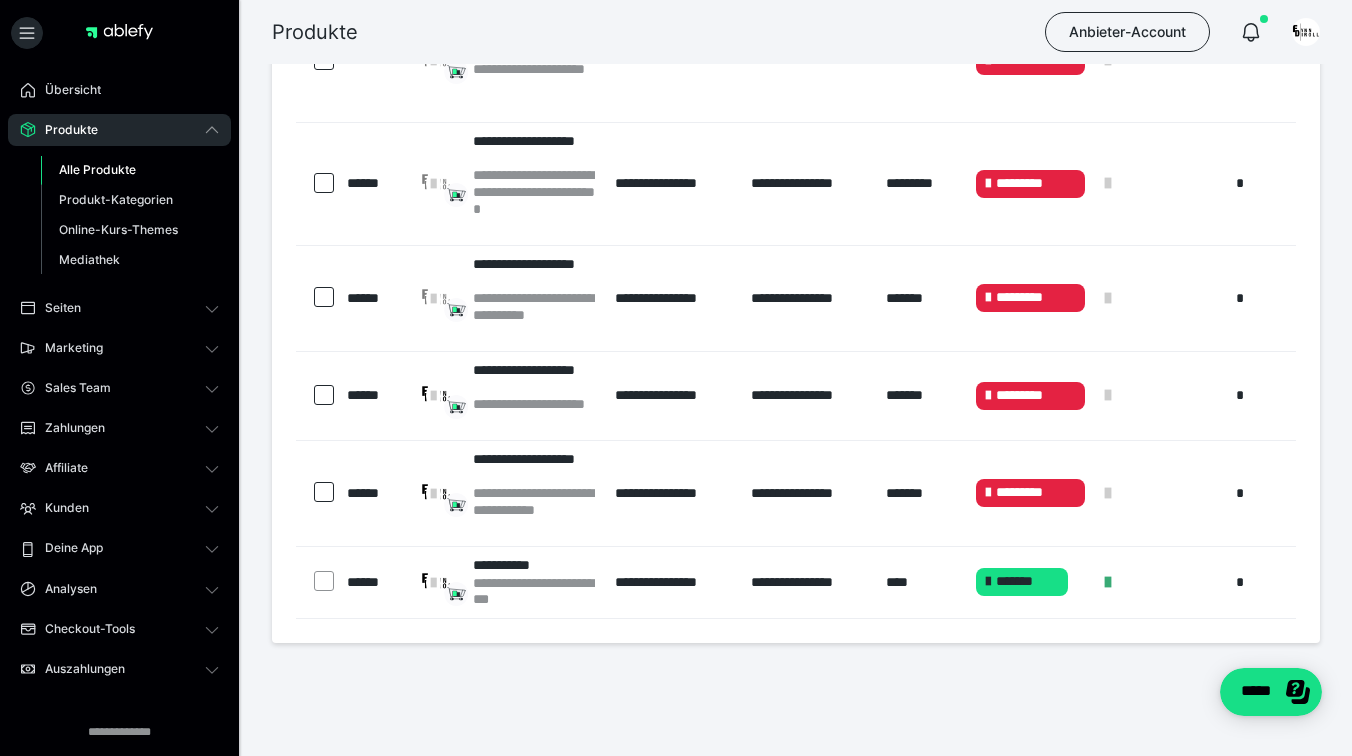 scroll, scrollTop: 397, scrollLeft: 0, axis: vertical 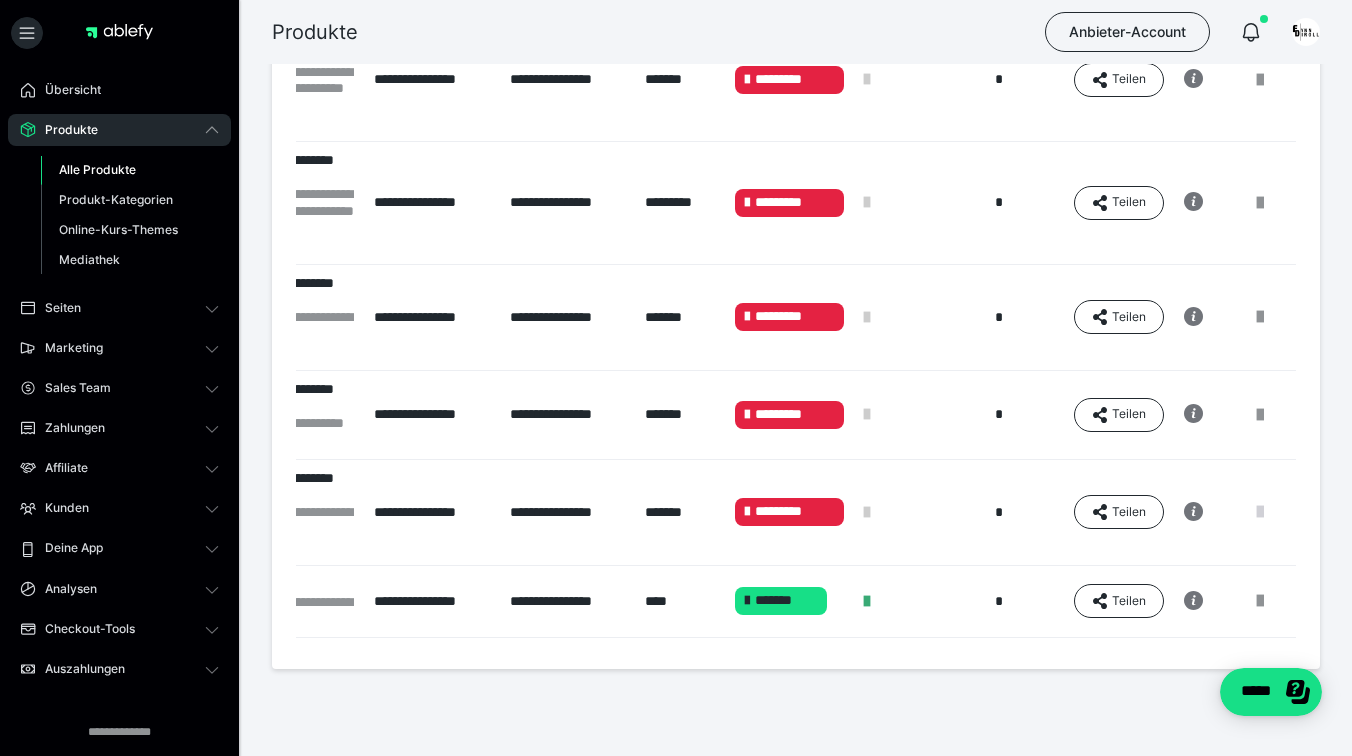 click at bounding box center [1260, 512] 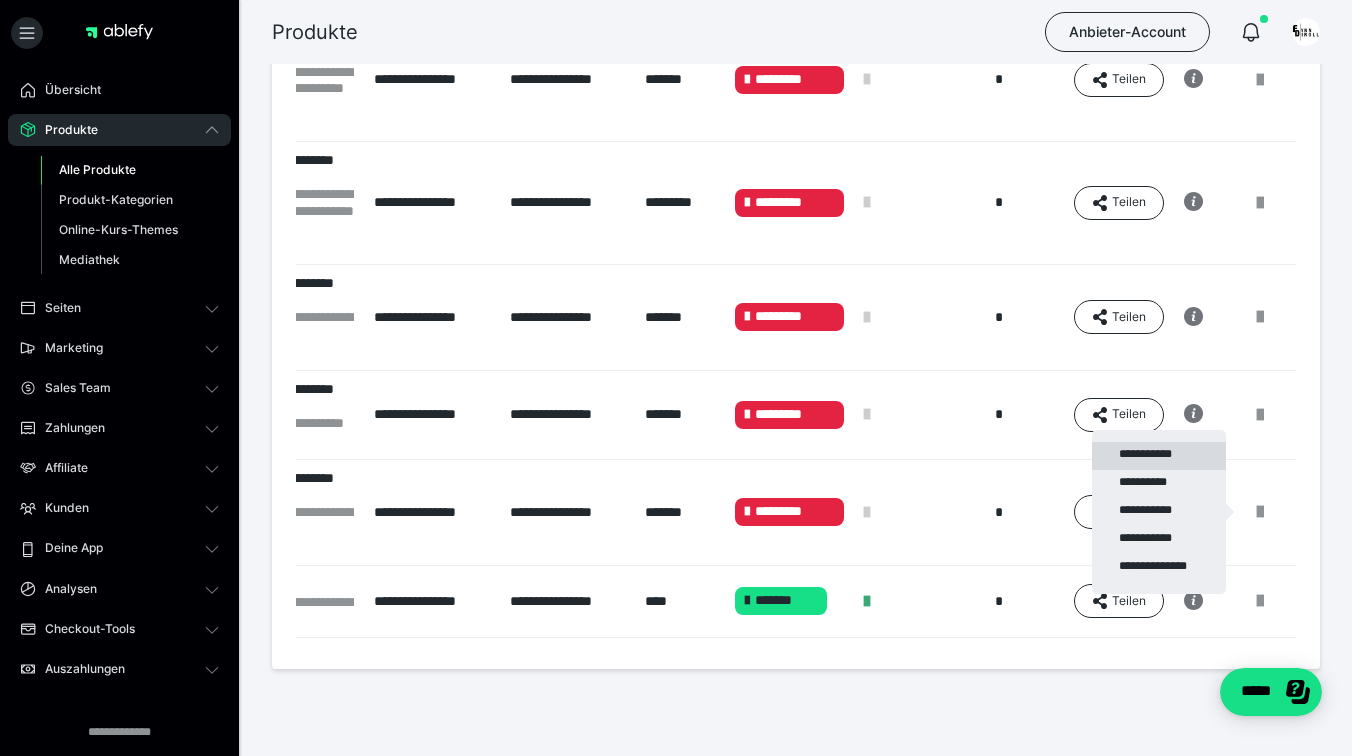 click on "**********" at bounding box center (1159, 456) 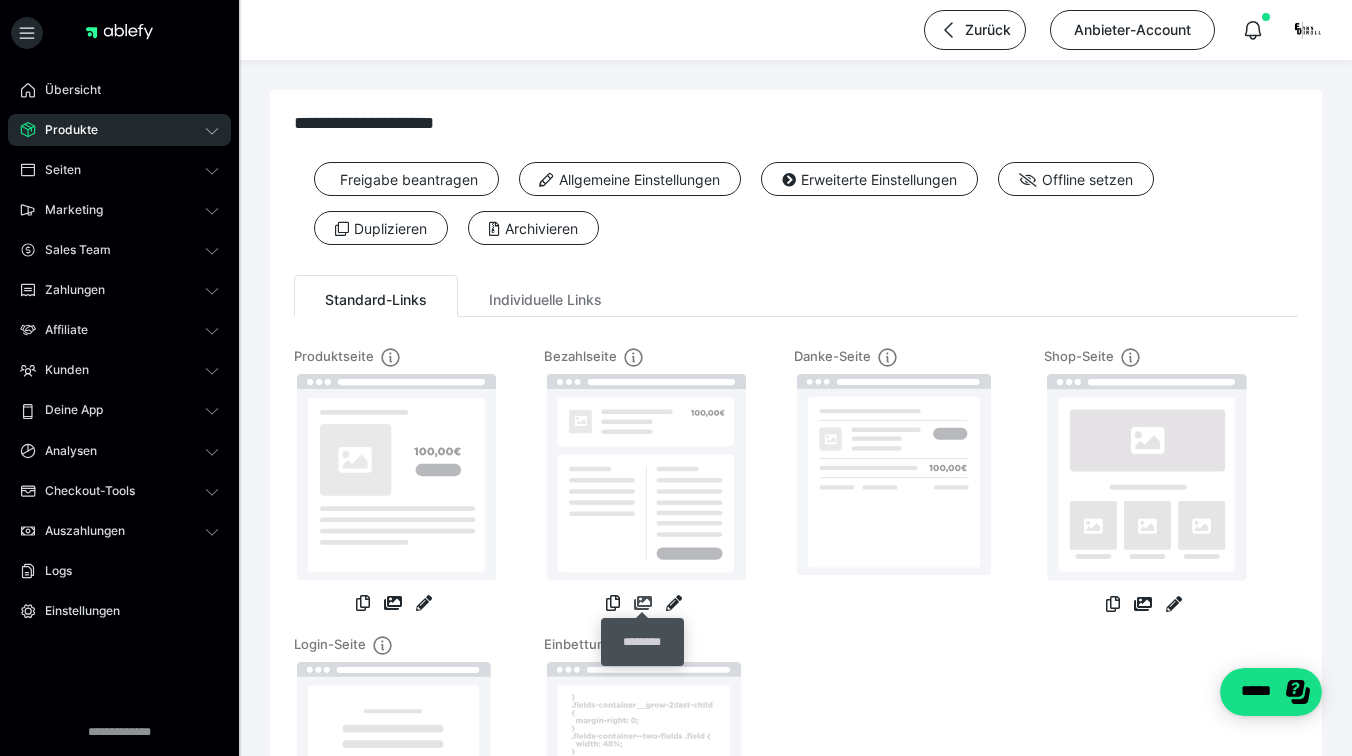 click at bounding box center [643, 603] 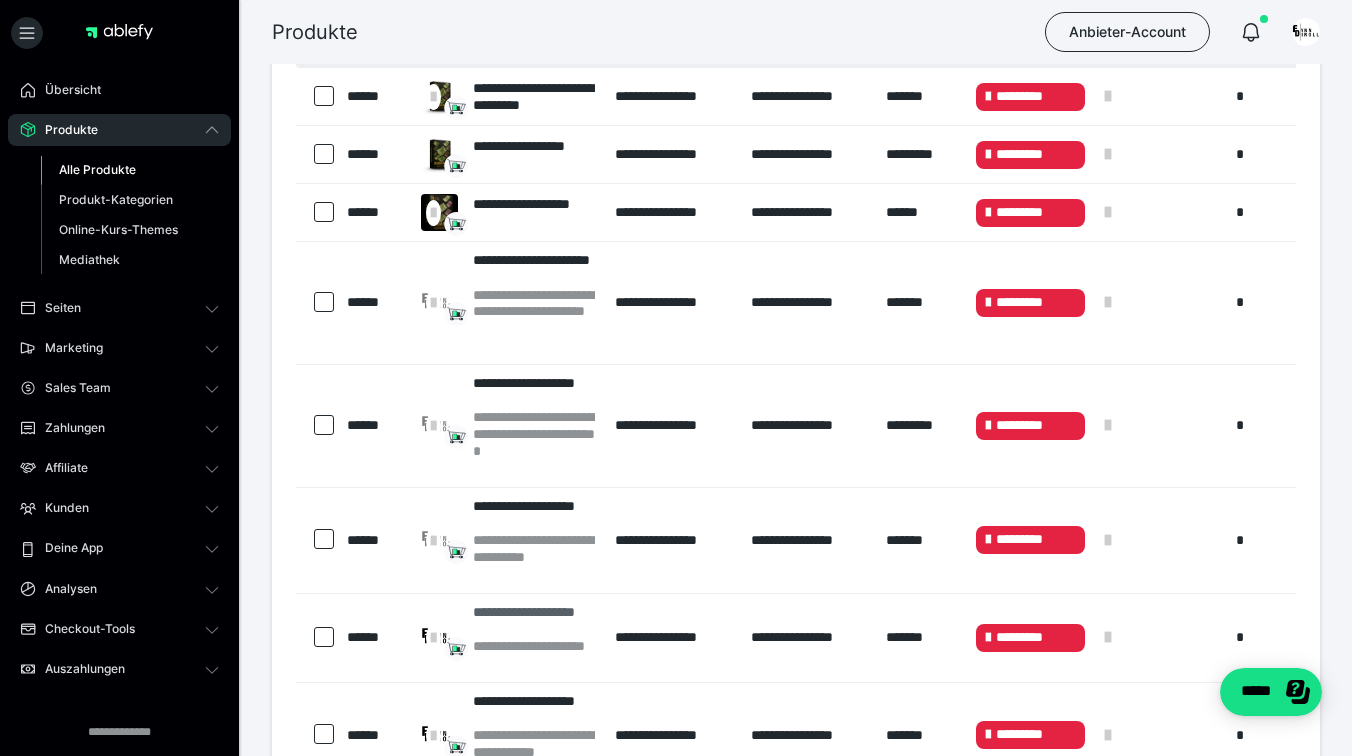 scroll, scrollTop: 150, scrollLeft: 0, axis: vertical 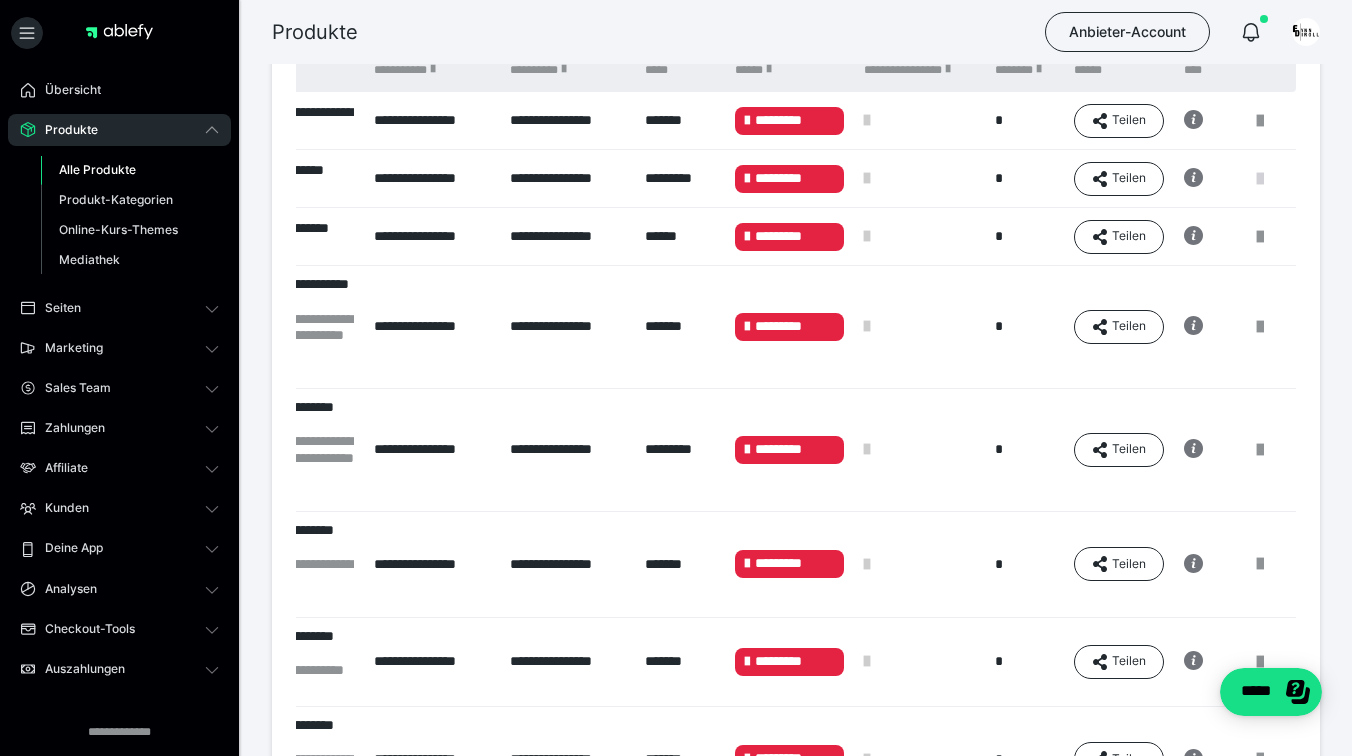 click at bounding box center (1260, 179) 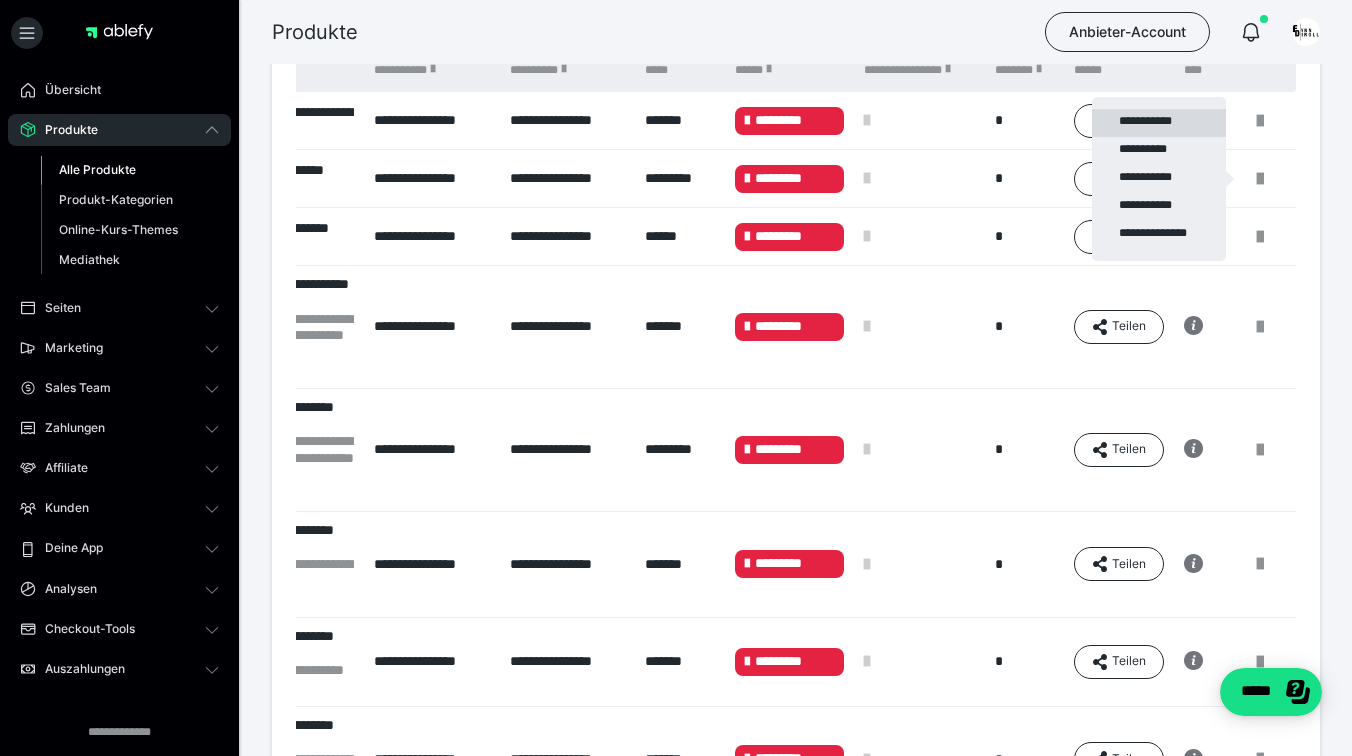 click on "**********" at bounding box center [1159, 123] 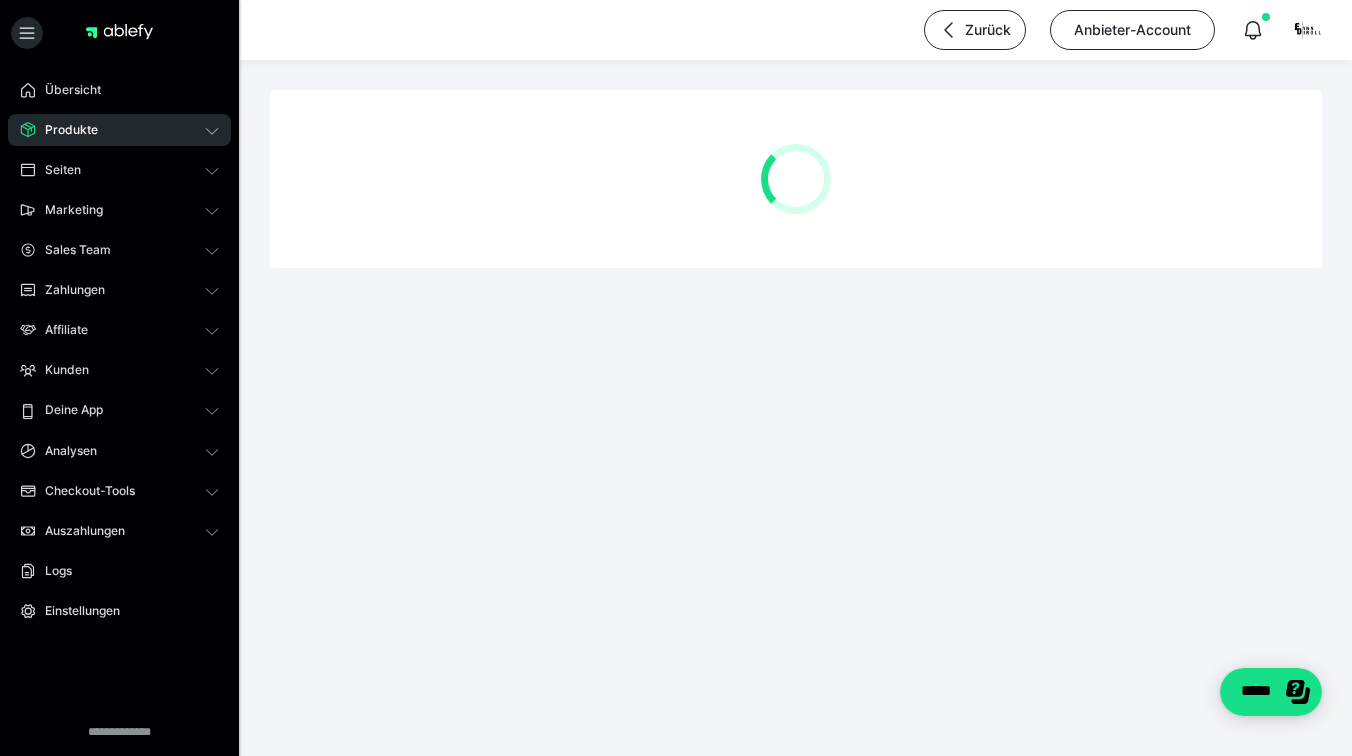 scroll, scrollTop: 0, scrollLeft: 0, axis: both 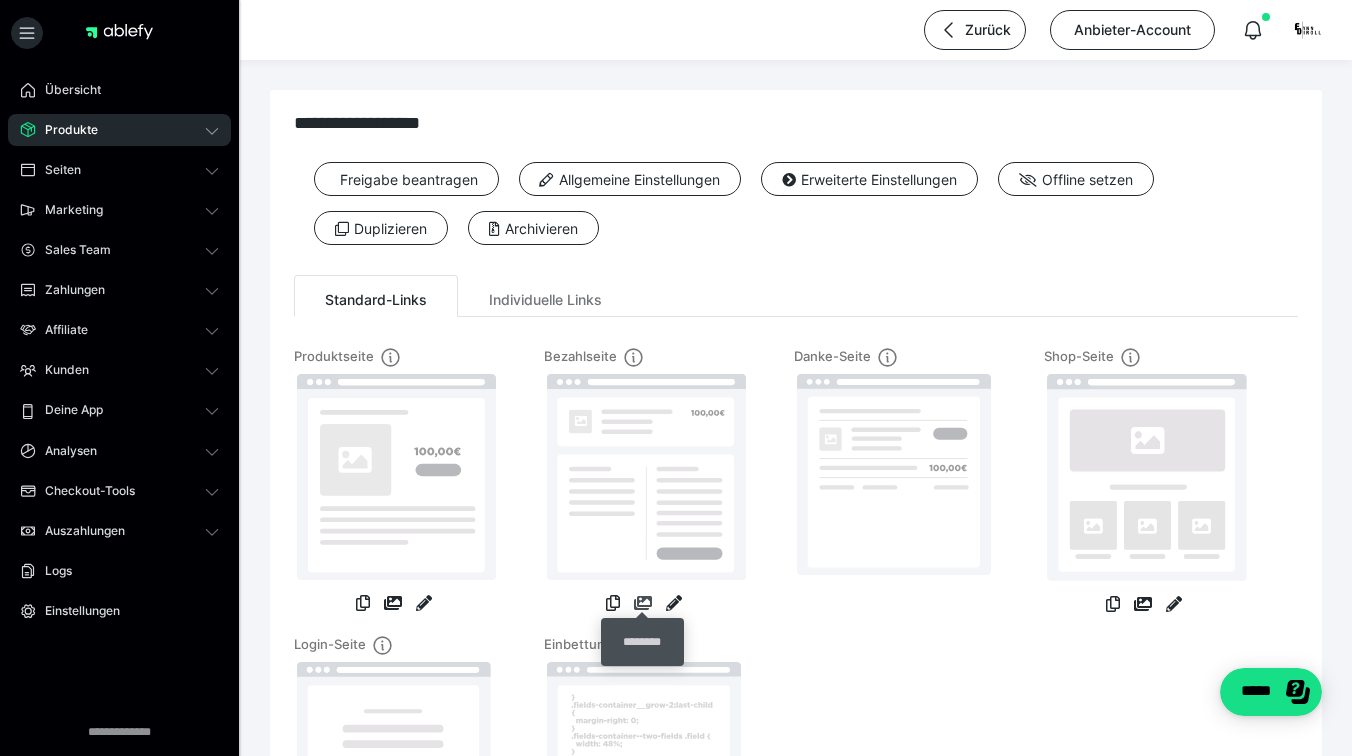 click at bounding box center [643, 603] 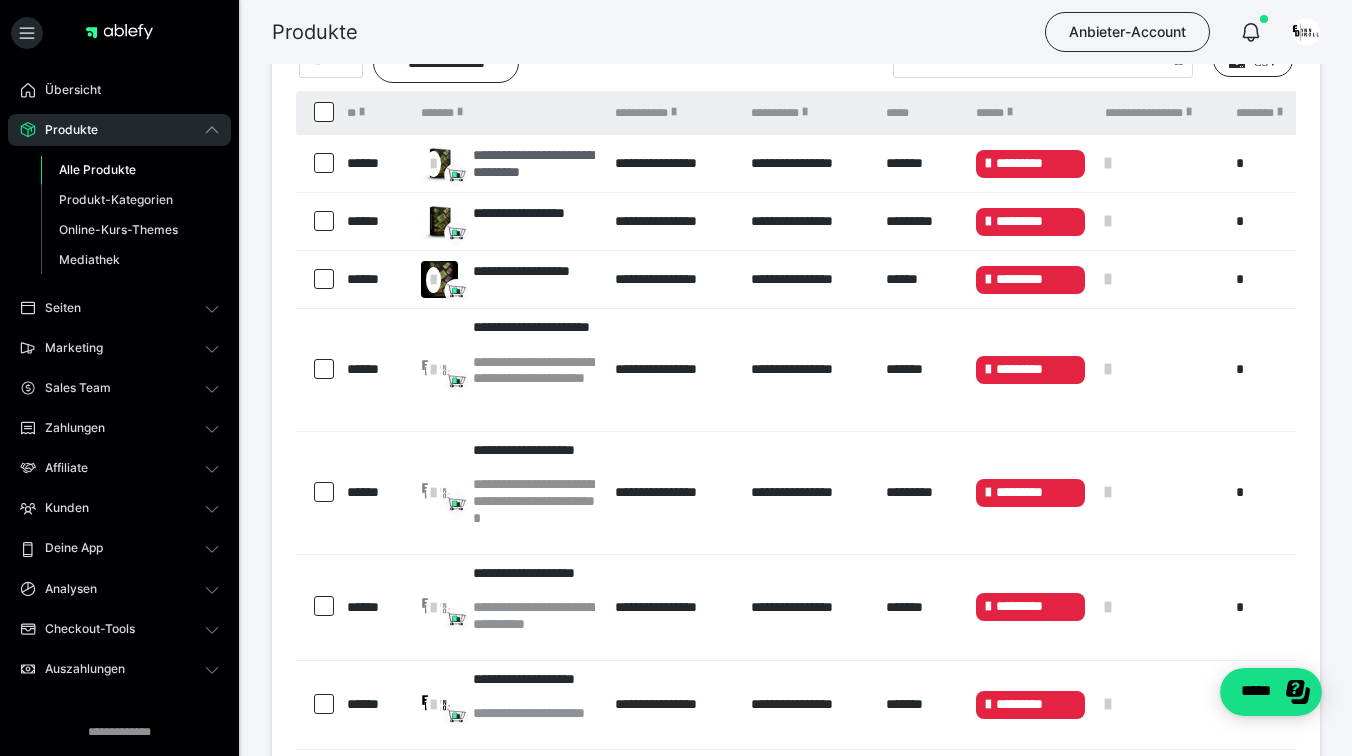 scroll, scrollTop: 152, scrollLeft: 0, axis: vertical 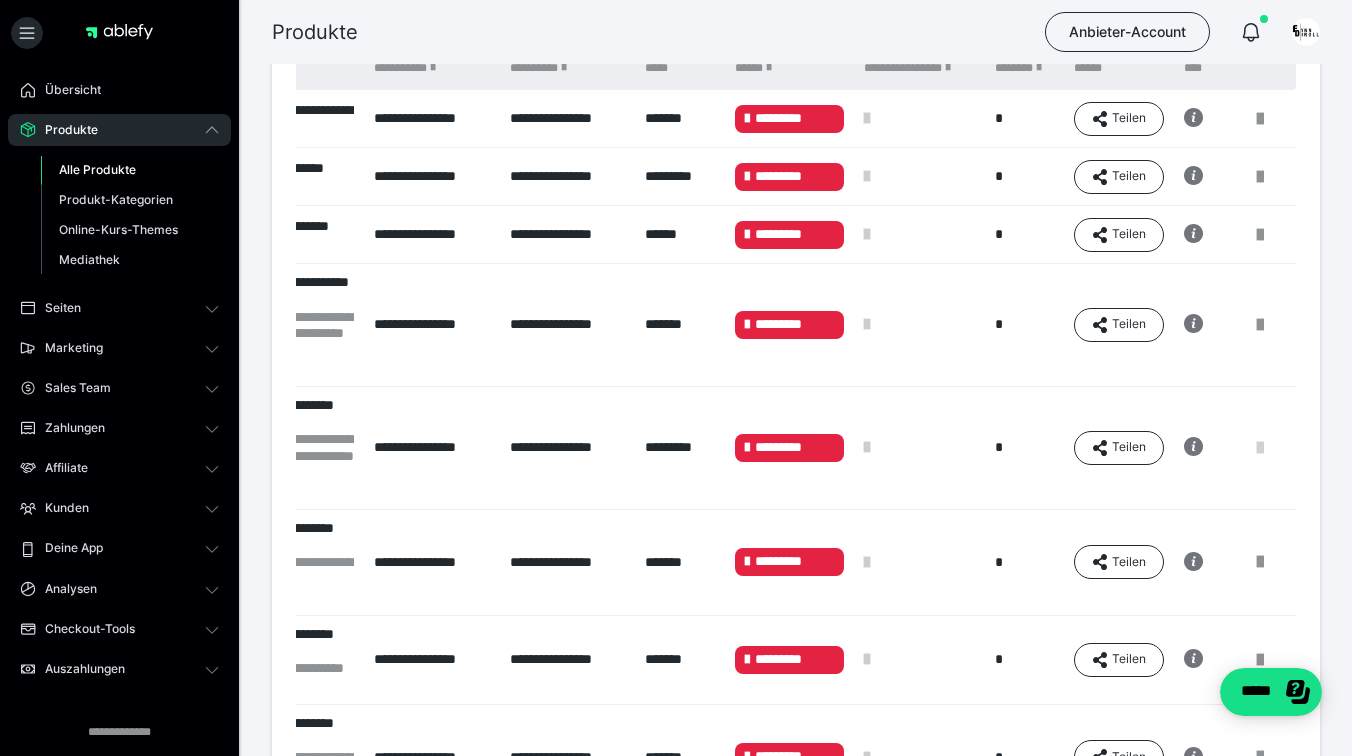 click at bounding box center [1260, 448] 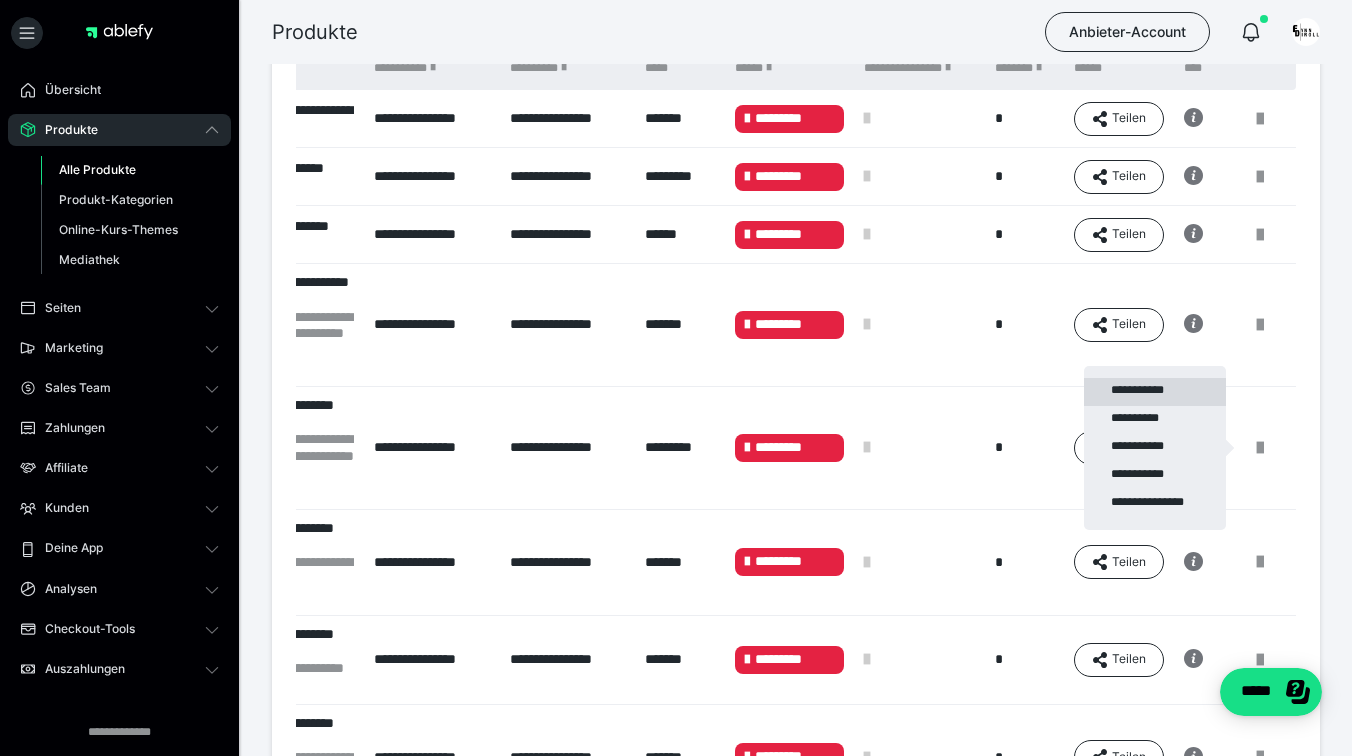 click on "**********" at bounding box center [1155, 392] 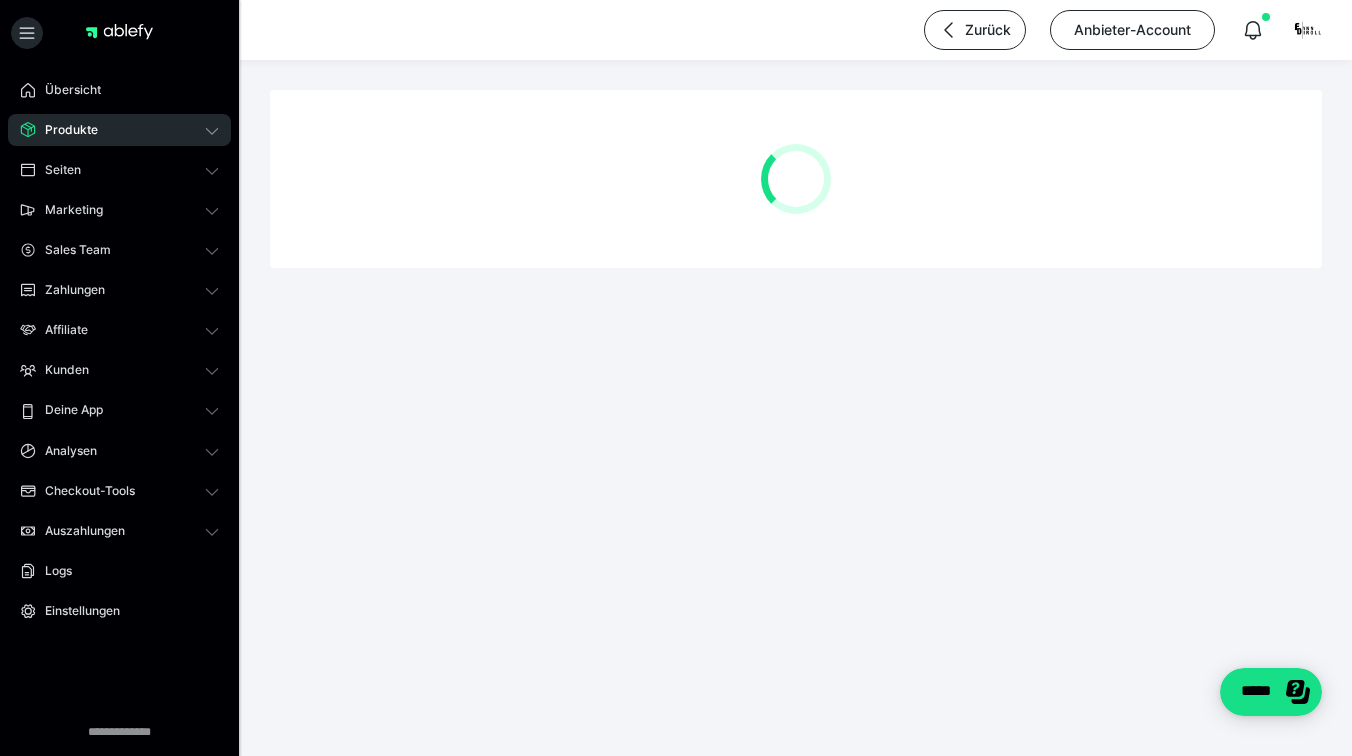 scroll, scrollTop: 0, scrollLeft: 0, axis: both 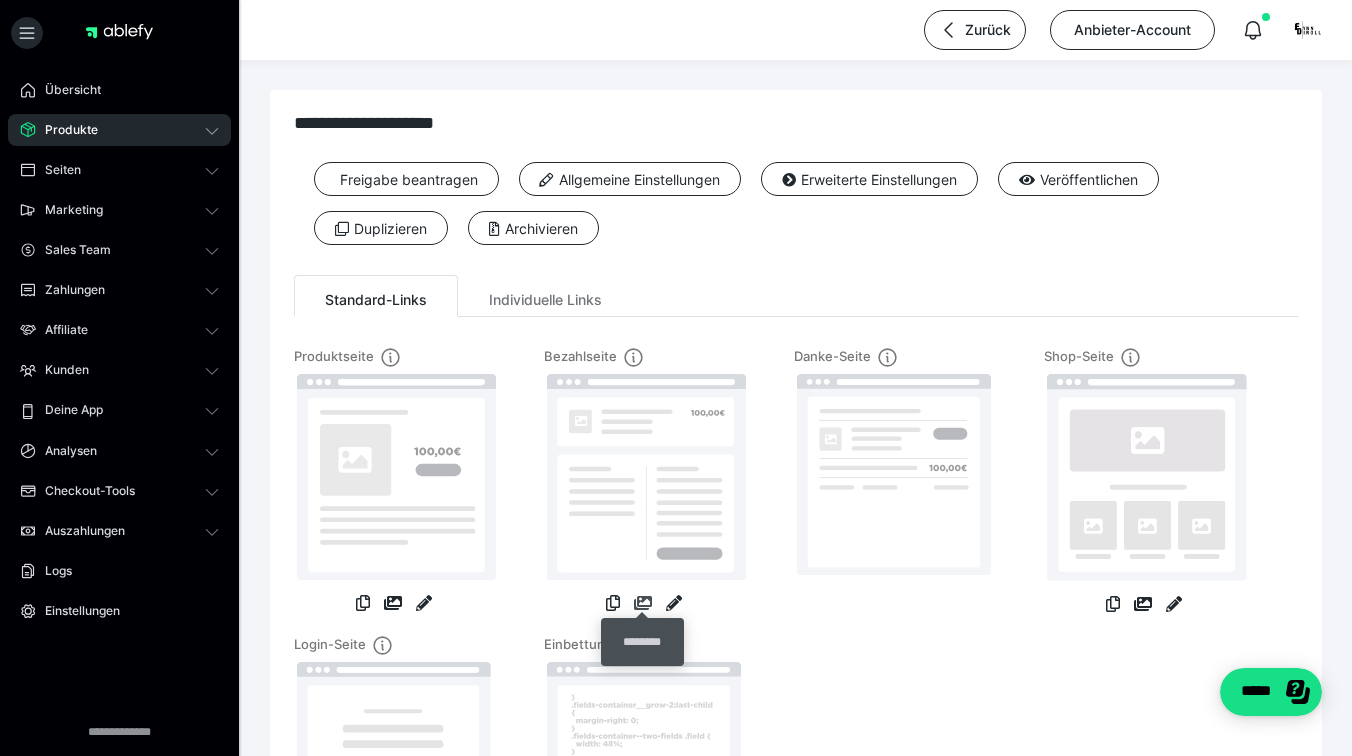 click at bounding box center [643, 603] 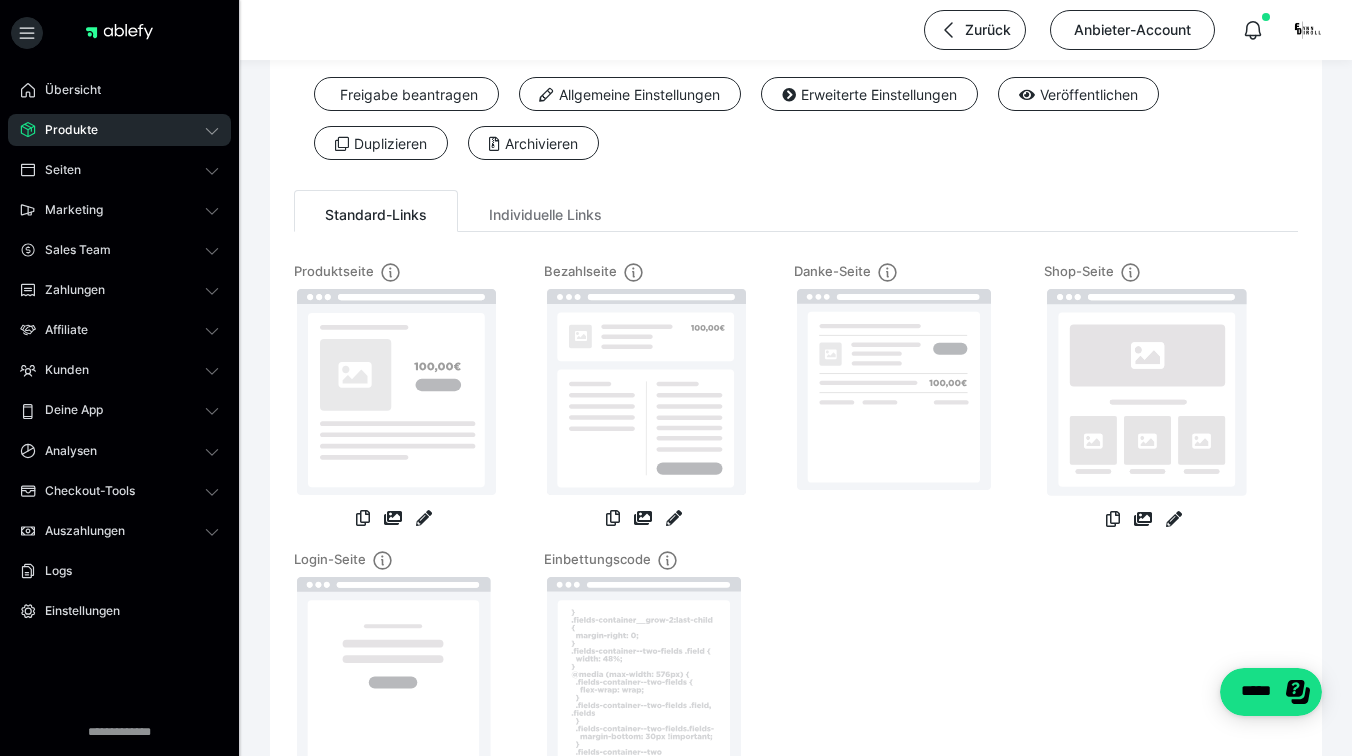 scroll, scrollTop: 97, scrollLeft: 0, axis: vertical 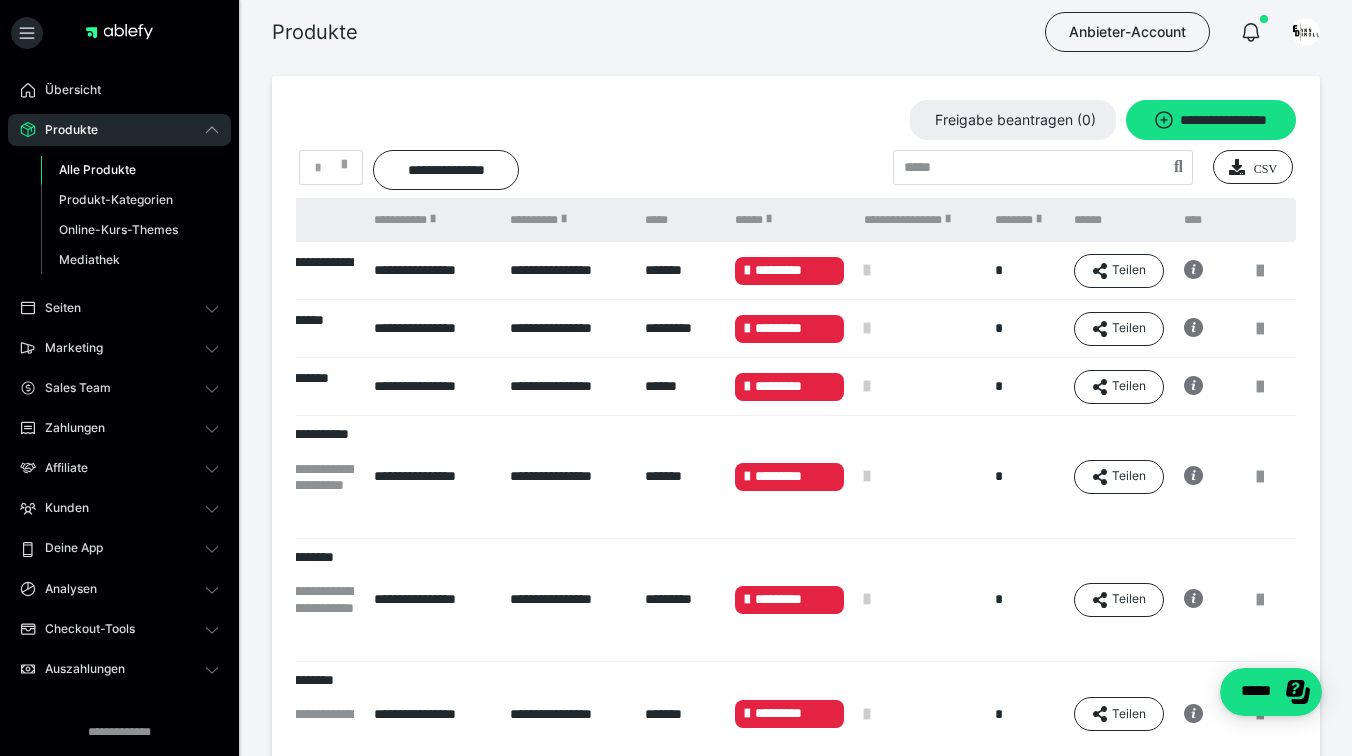 click at bounding box center (1260, 329) 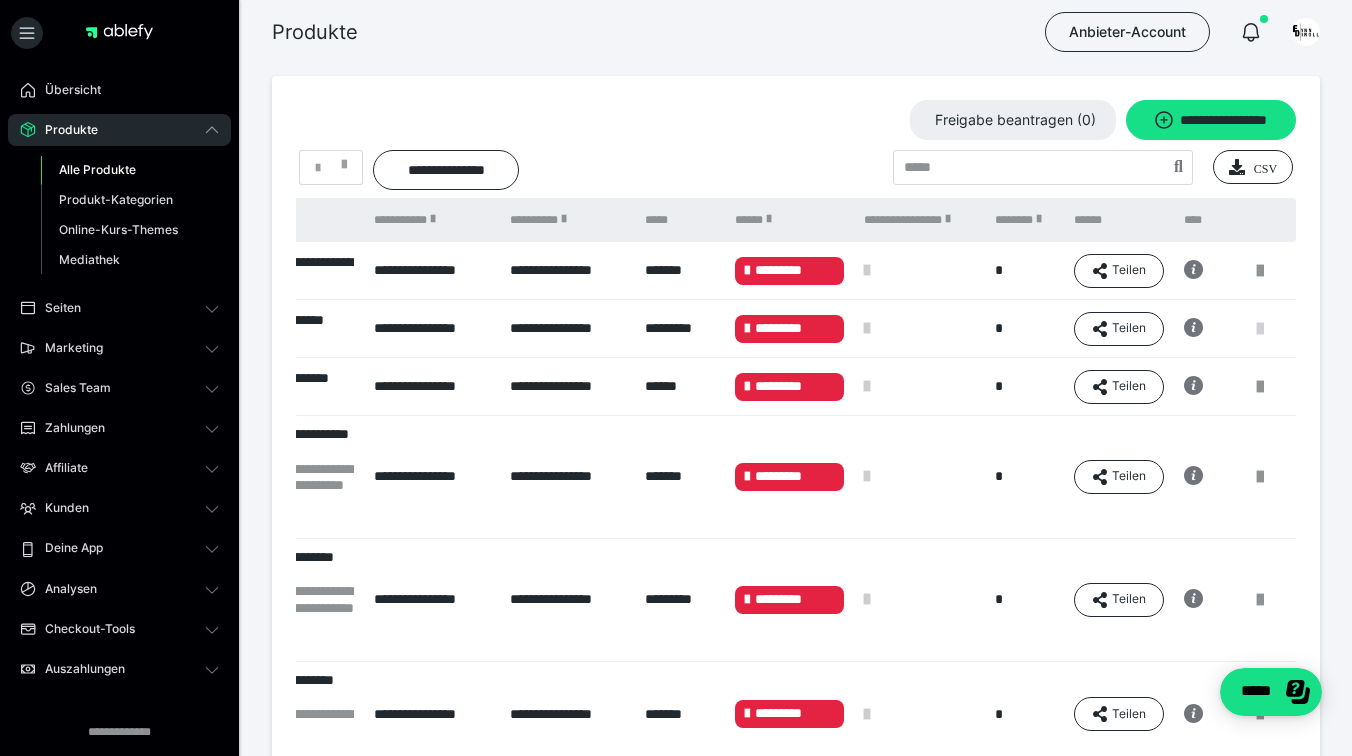 click at bounding box center [1260, 329] 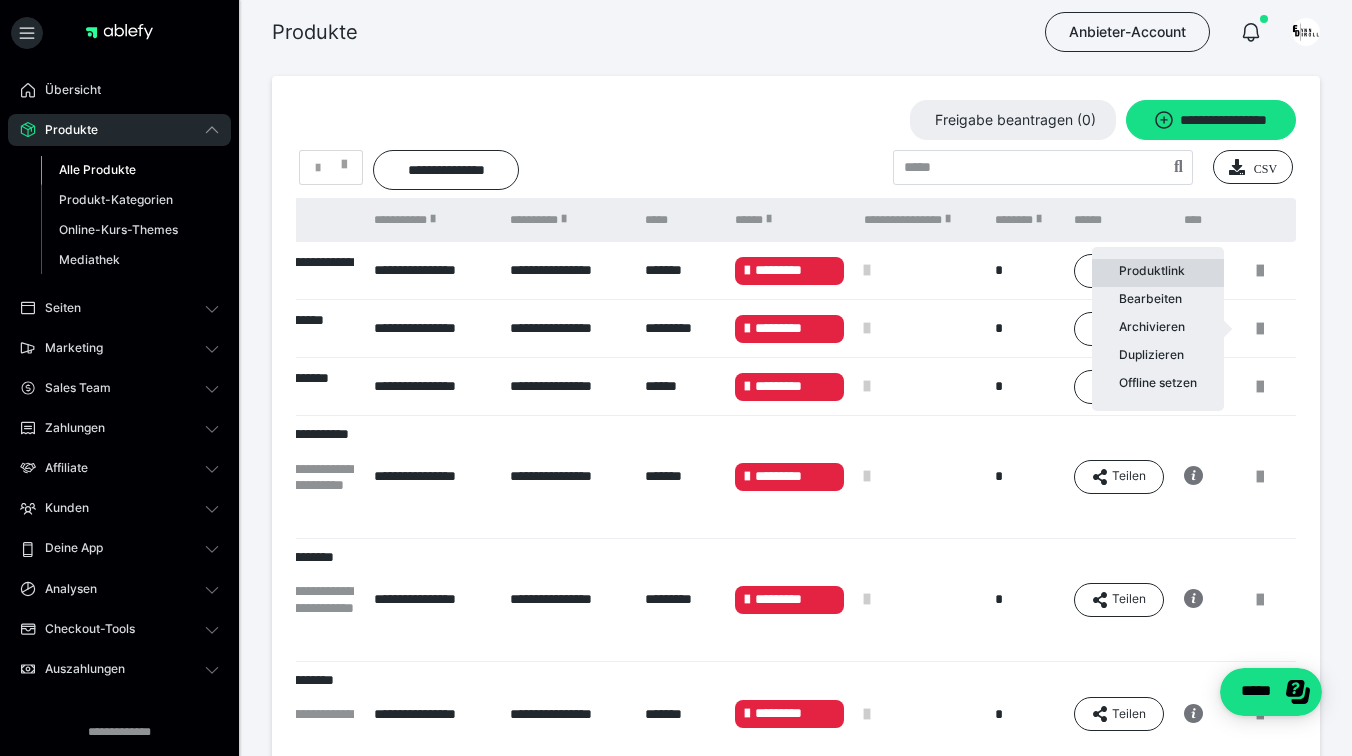 click on "Produktlink" at bounding box center (1158, 273) 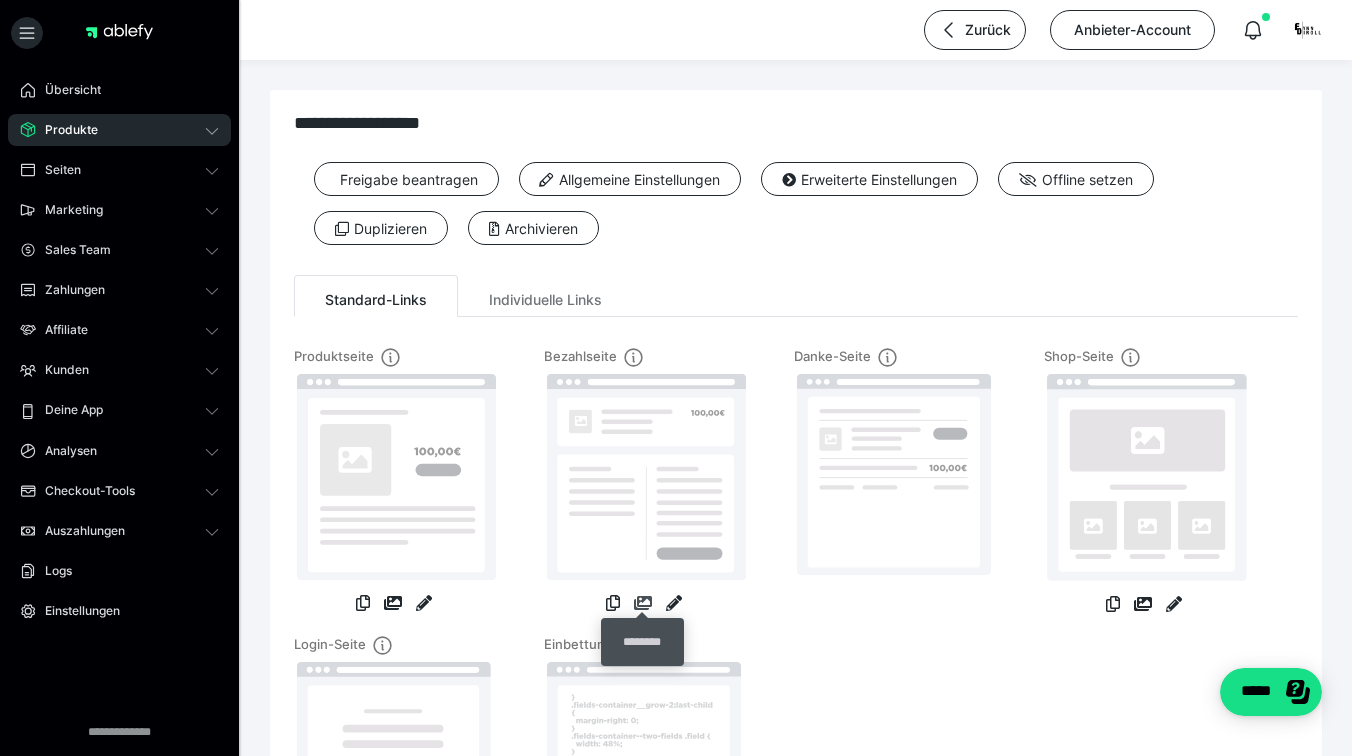 click at bounding box center [643, 603] 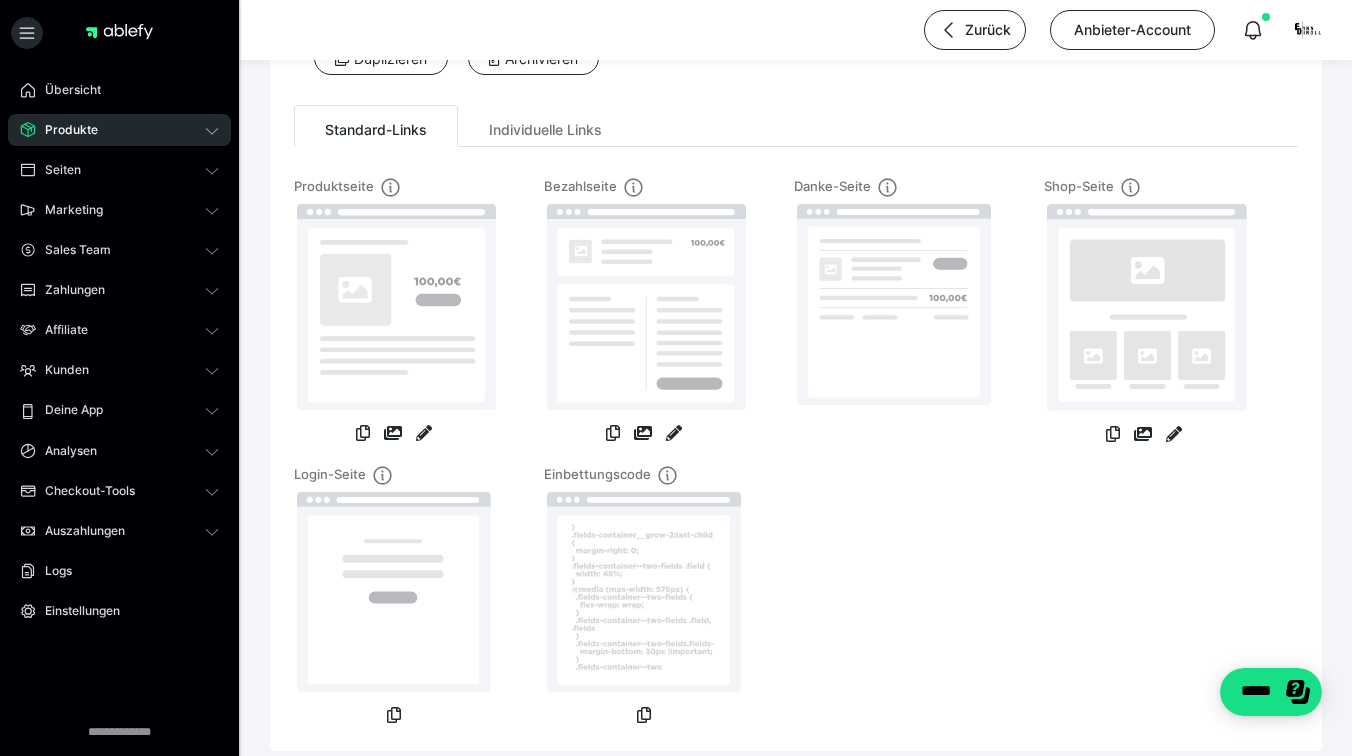 scroll, scrollTop: 176, scrollLeft: 0, axis: vertical 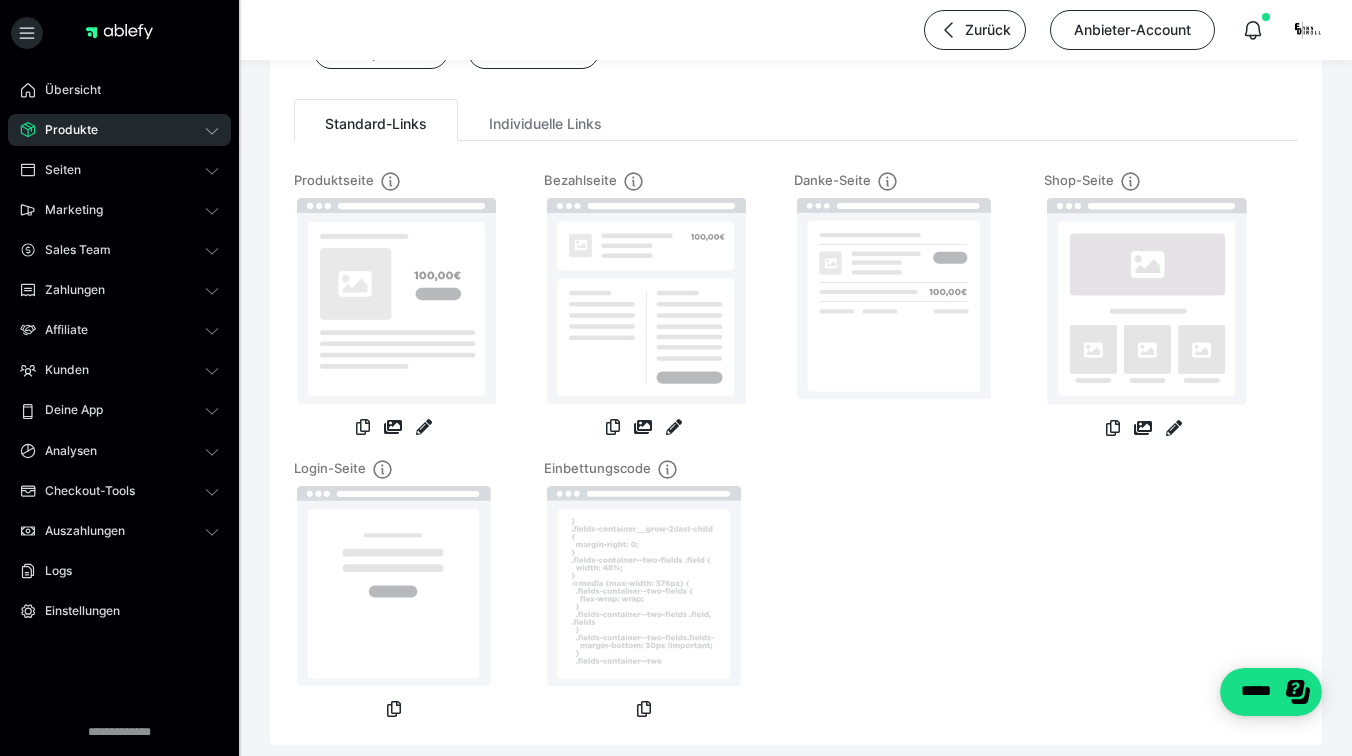 click on "Produkte" at bounding box center [119, 130] 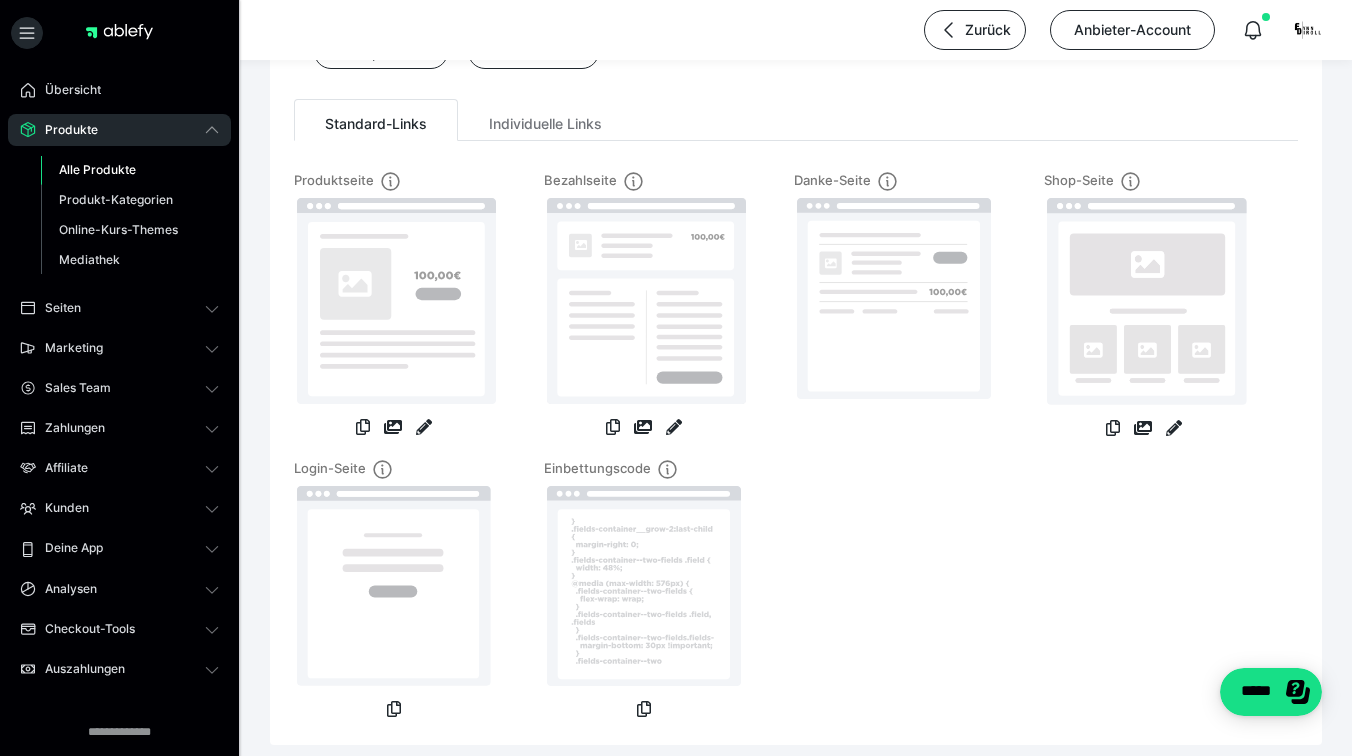 click on "Alle Produkte" at bounding box center (97, 169) 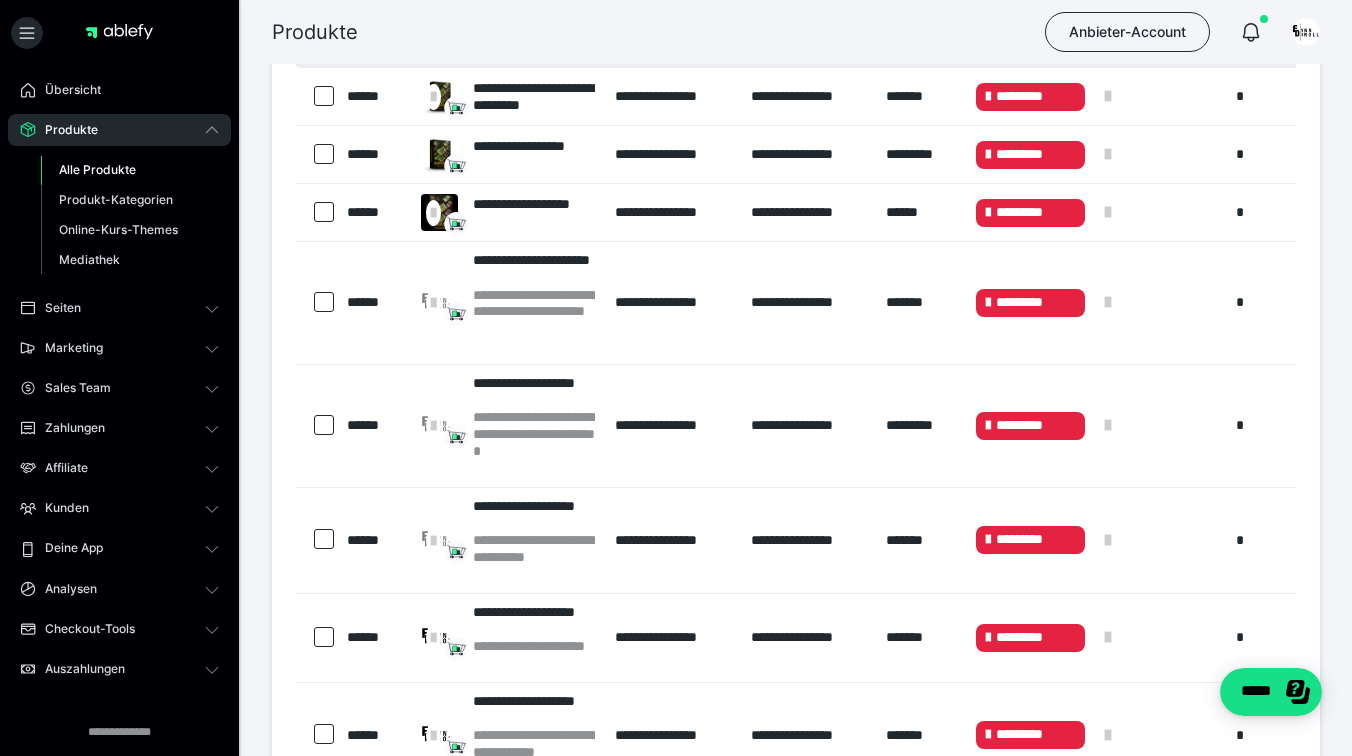 scroll, scrollTop: 177, scrollLeft: 0, axis: vertical 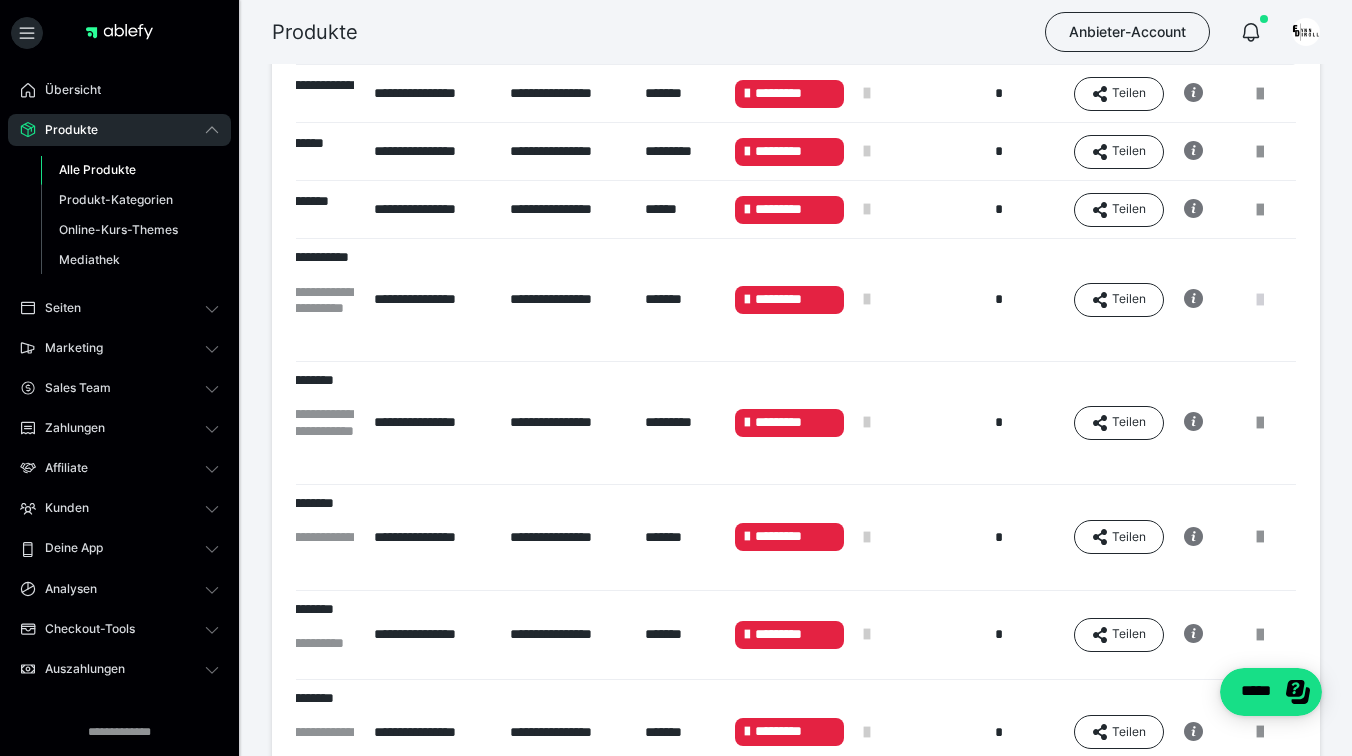 click at bounding box center (1260, 300) 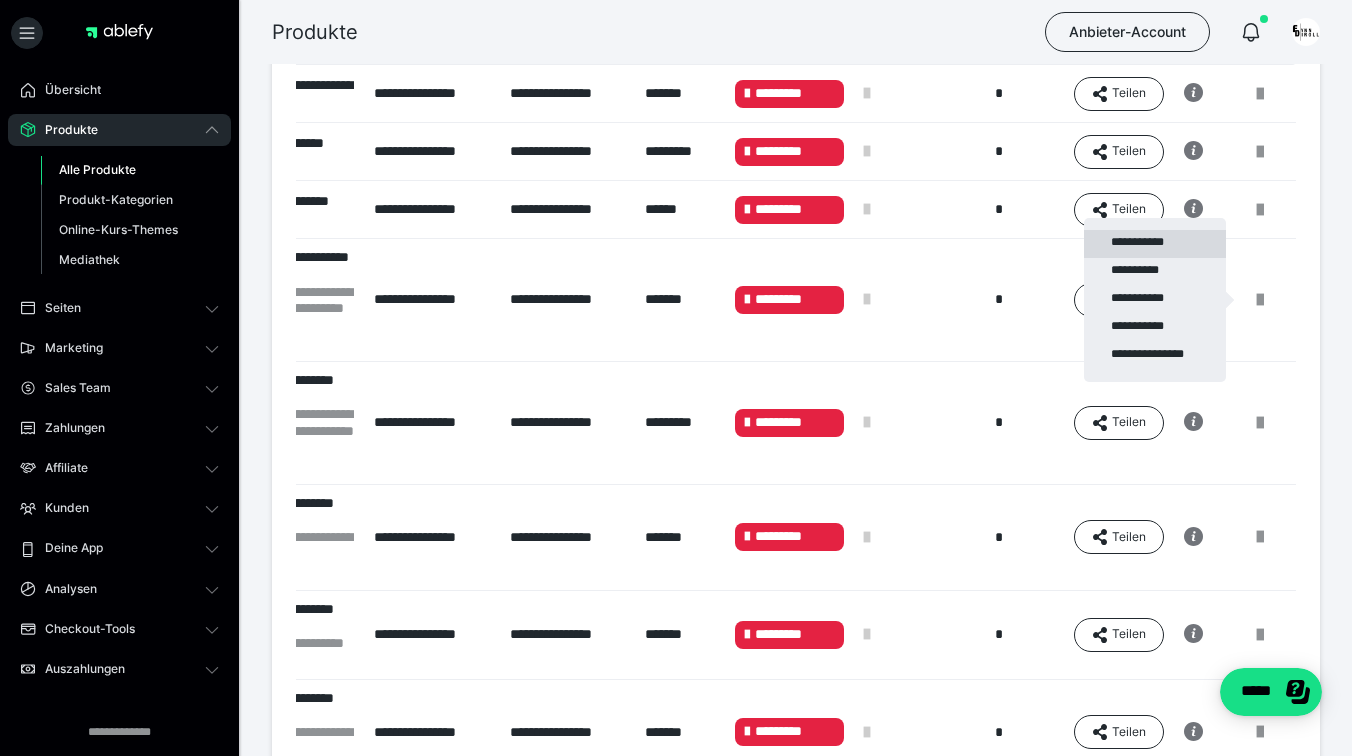 click on "**********" at bounding box center (1155, 244) 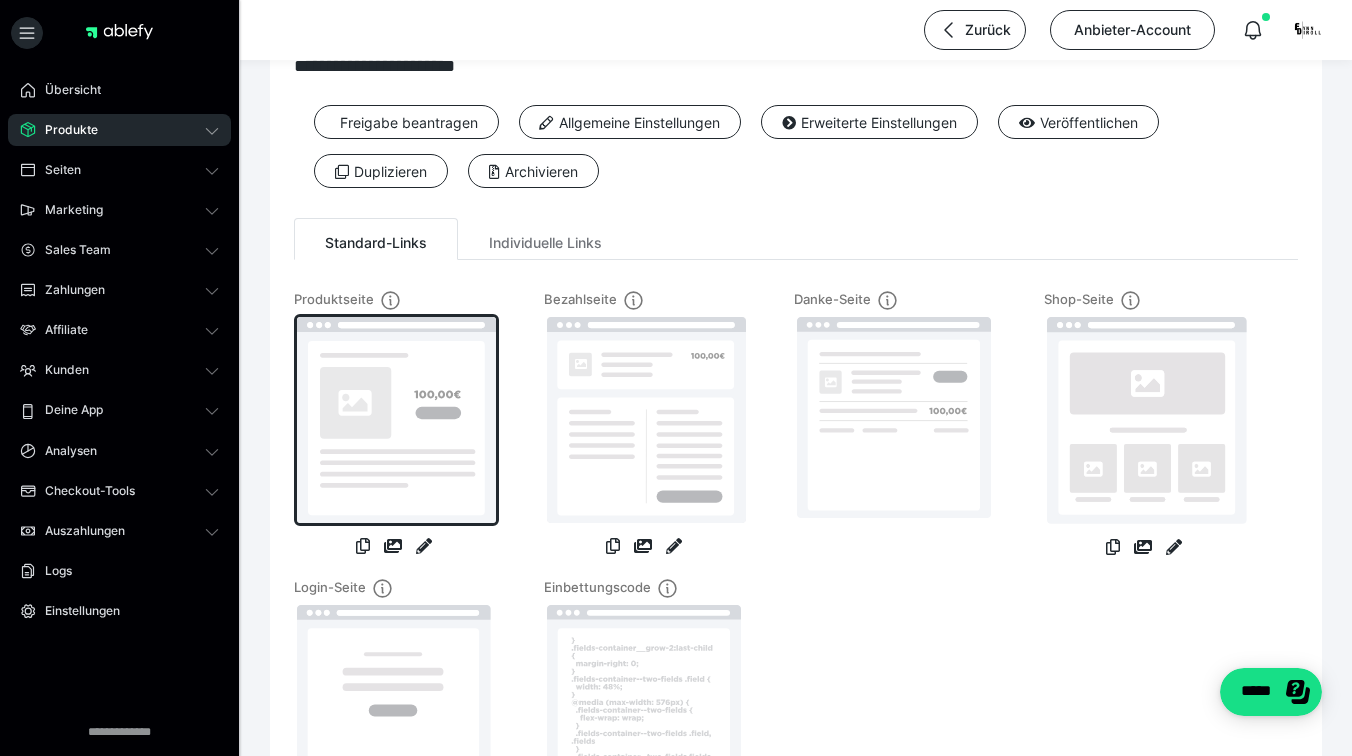 scroll, scrollTop: 0, scrollLeft: 0, axis: both 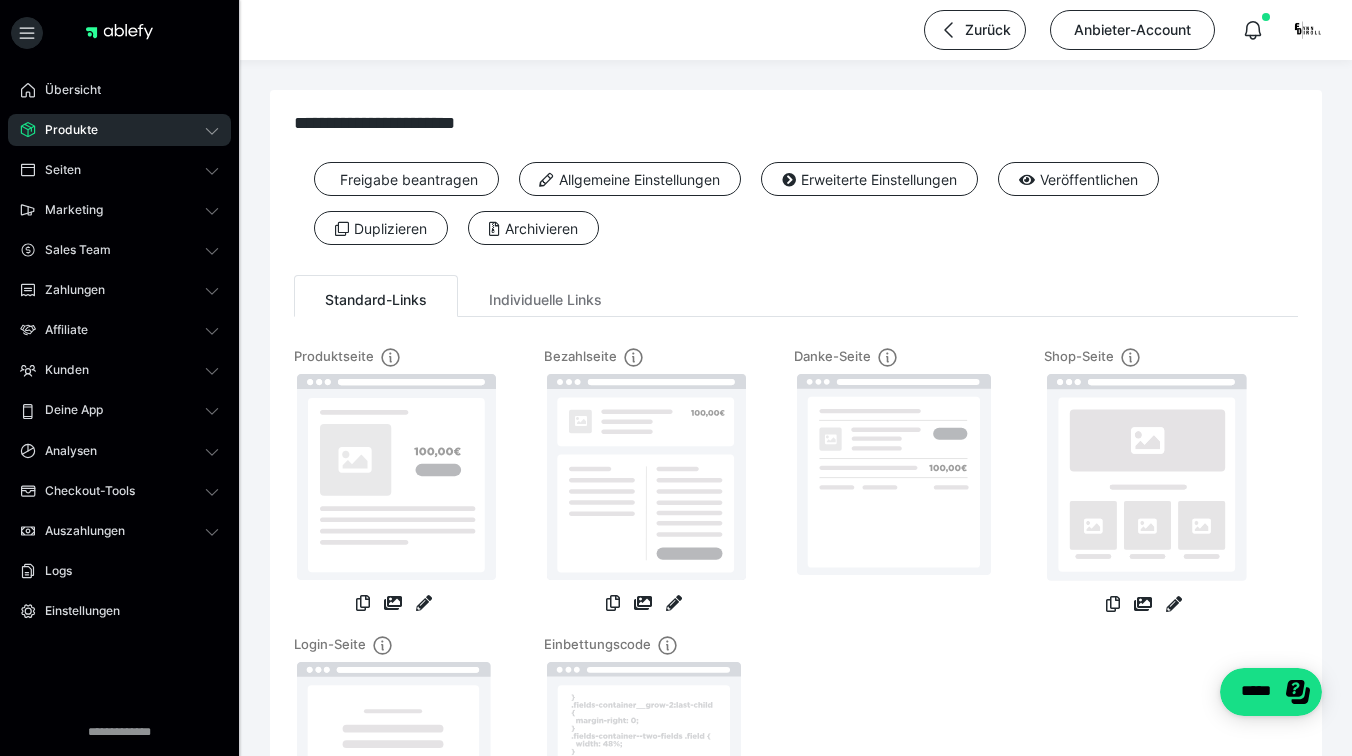 click on "Produkte" at bounding box center [119, 130] 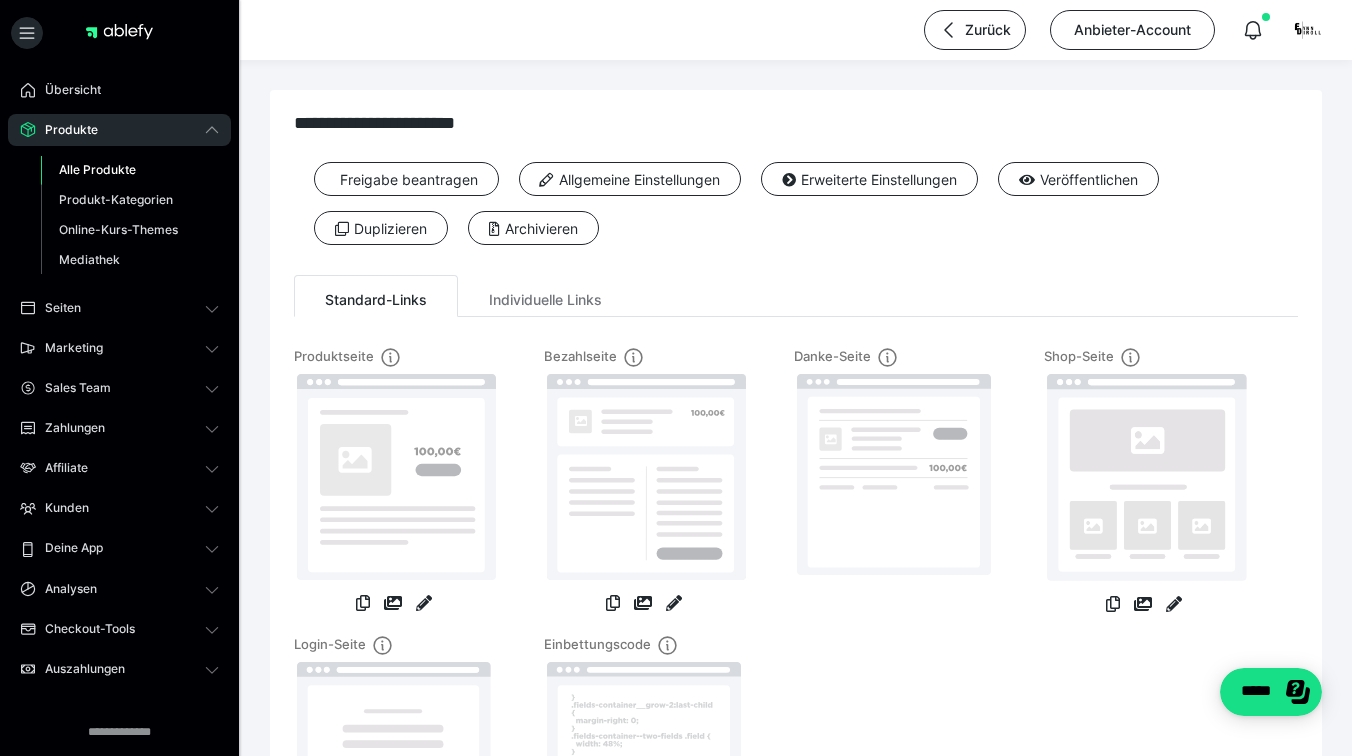 click on "Alle Produkte" at bounding box center [130, 170] 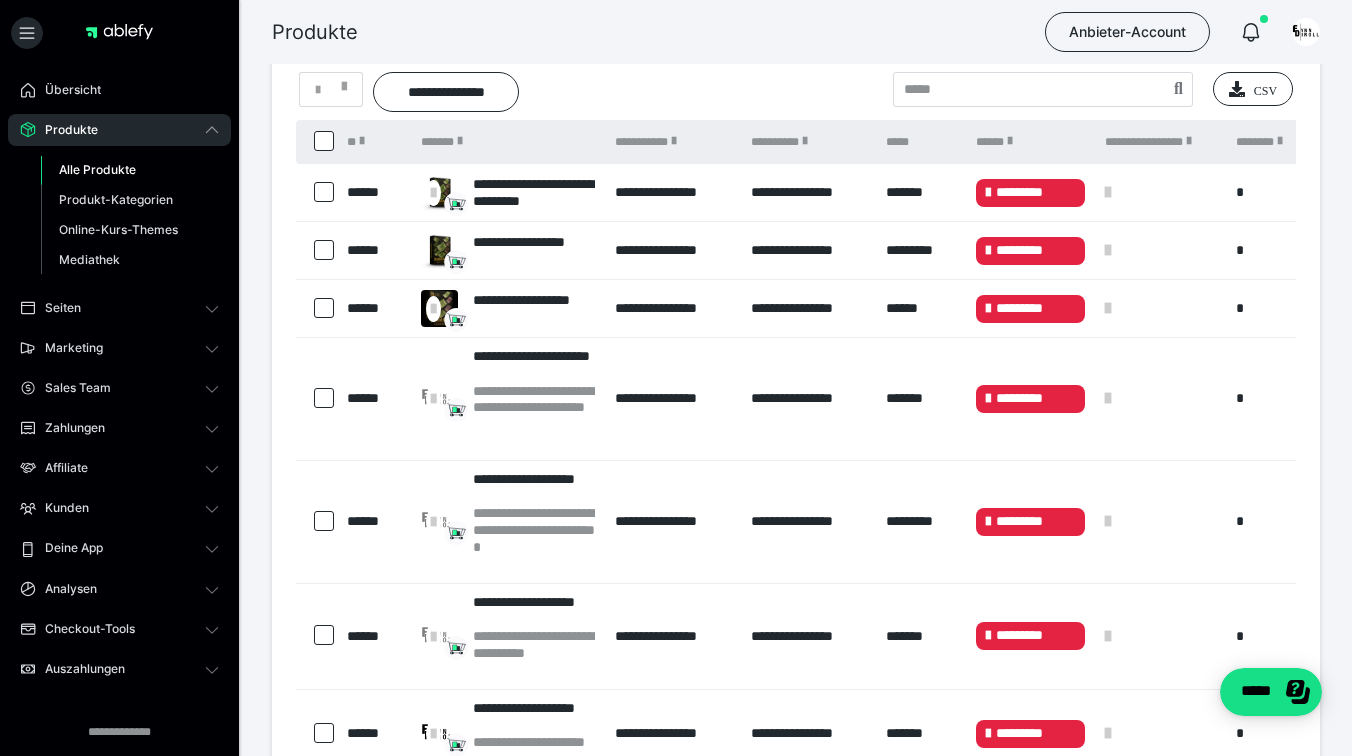 scroll, scrollTop: 133, scrollLeft: 0, axis: vertical 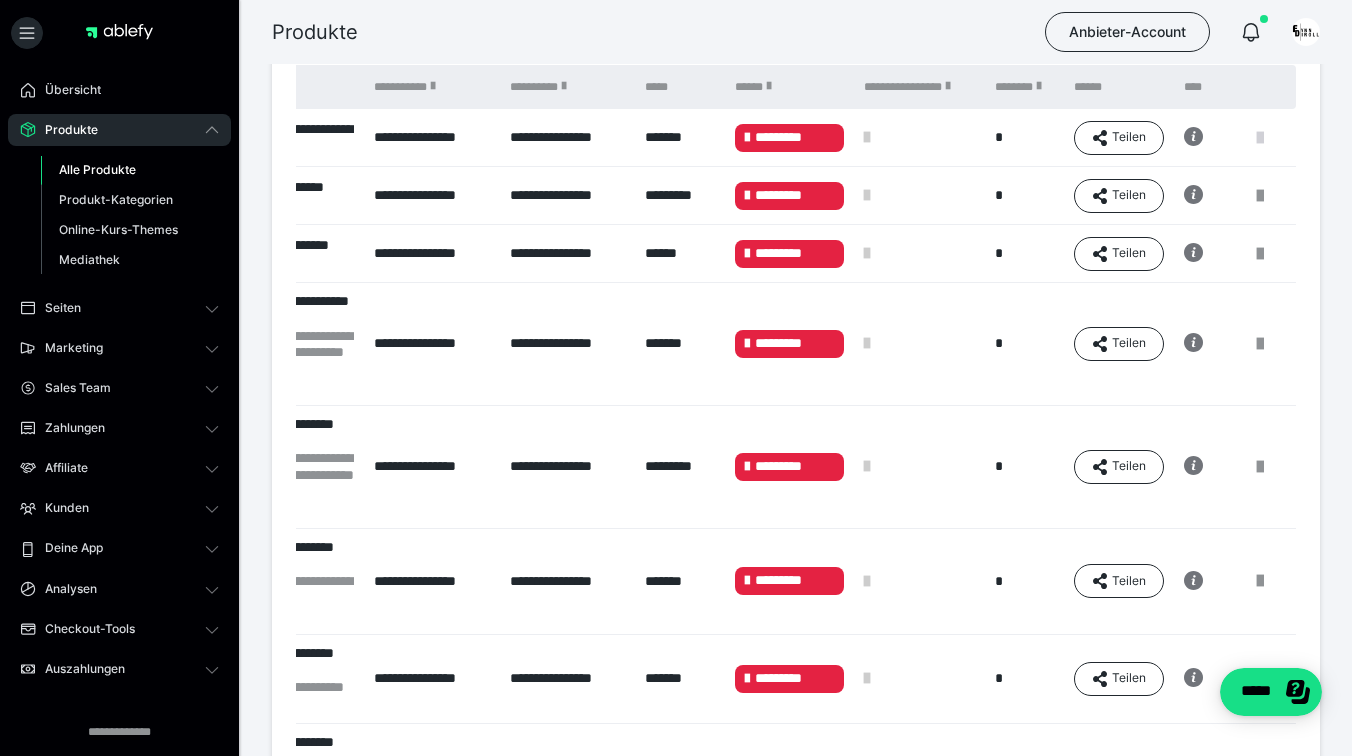 click at bounding box center (1260, 138) 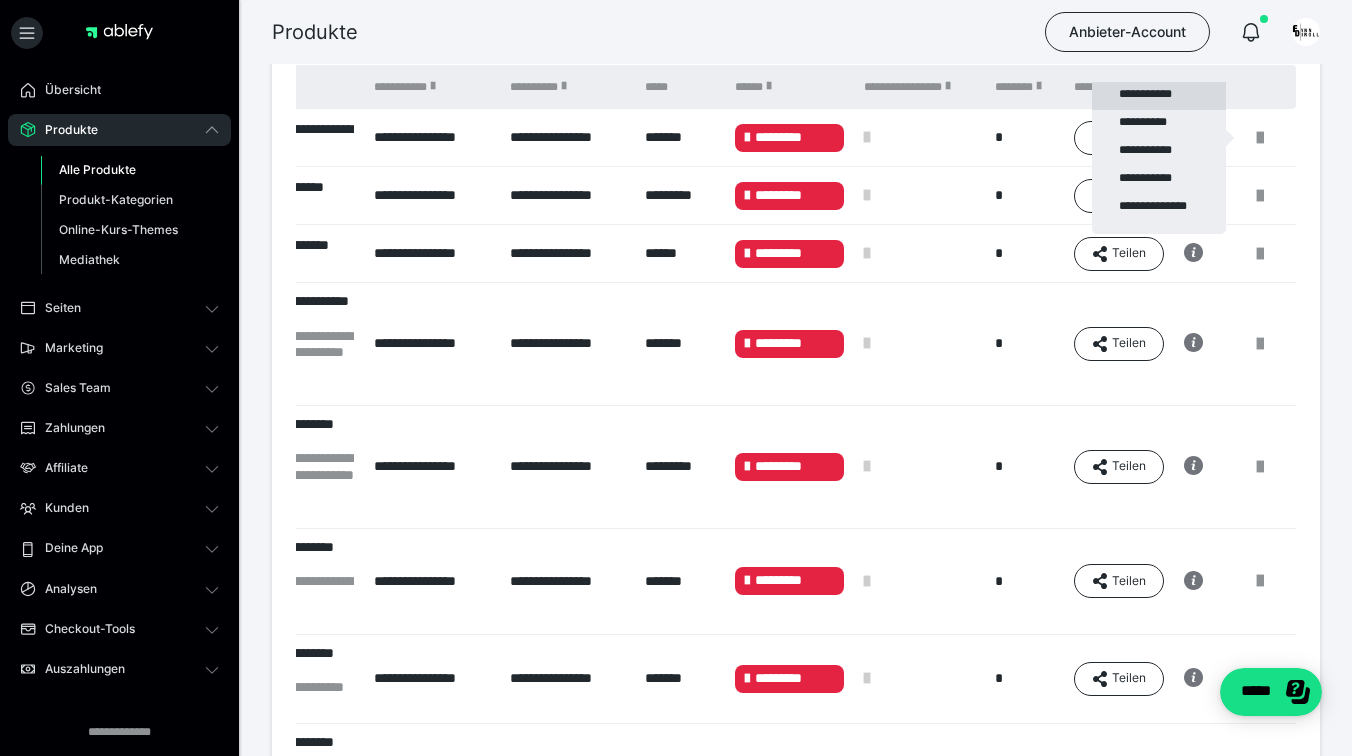 click on "**********" at bounding box center [1159, 96] 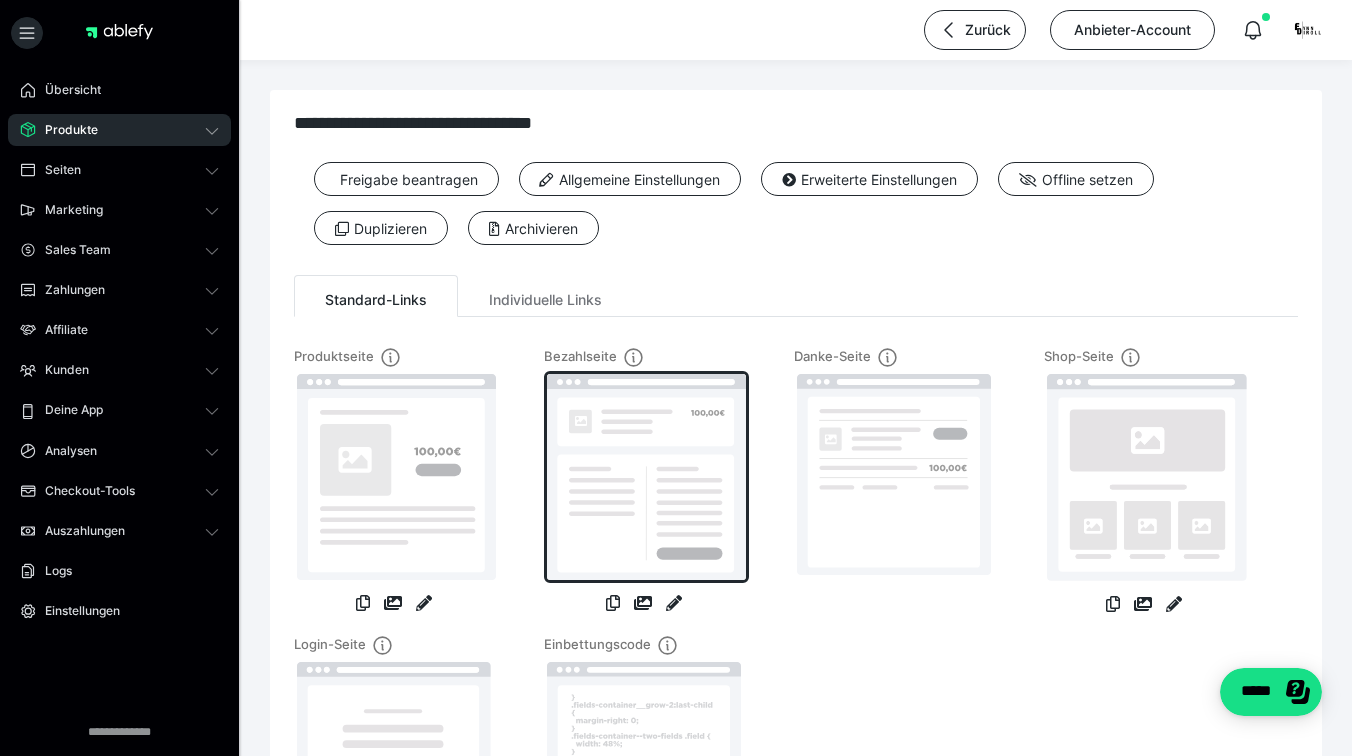 scroll, scrollTop: 67, scrollLeft: 0, axis: vertical 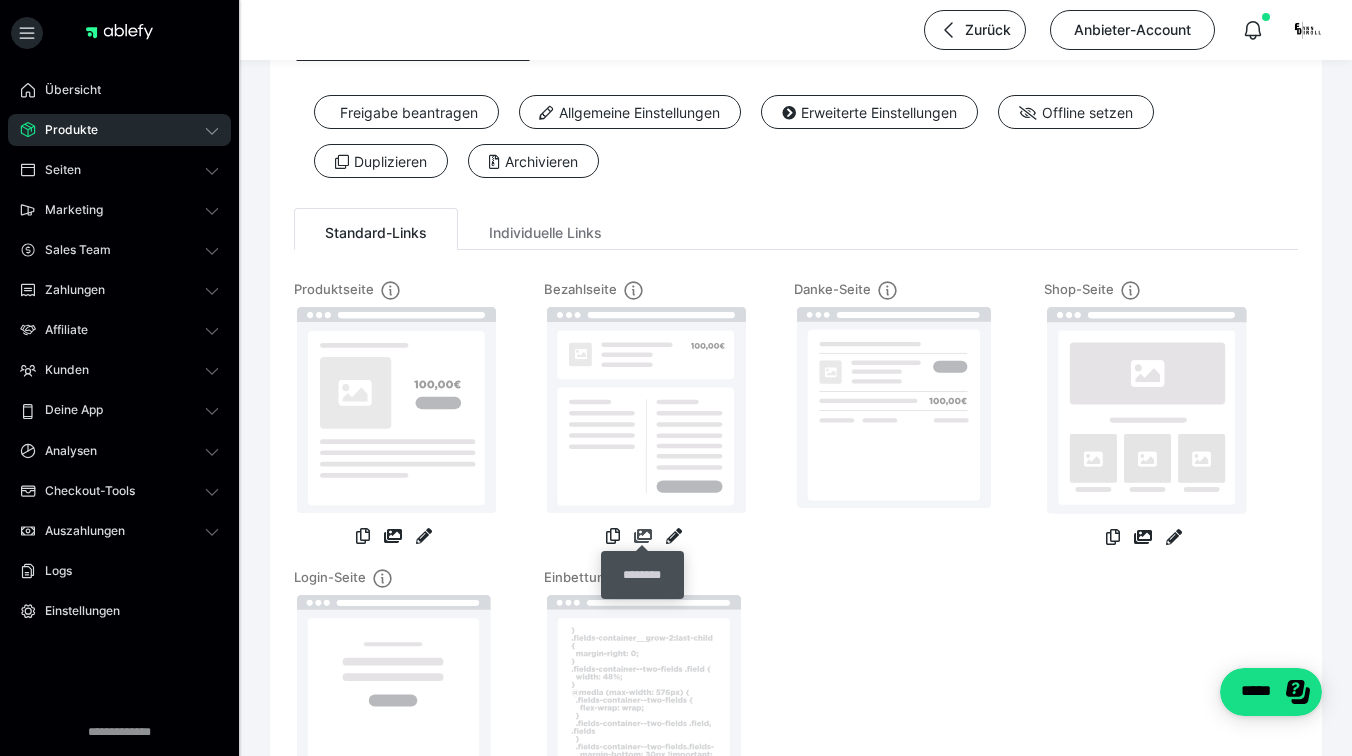 click at bounding box center (643, 536) 